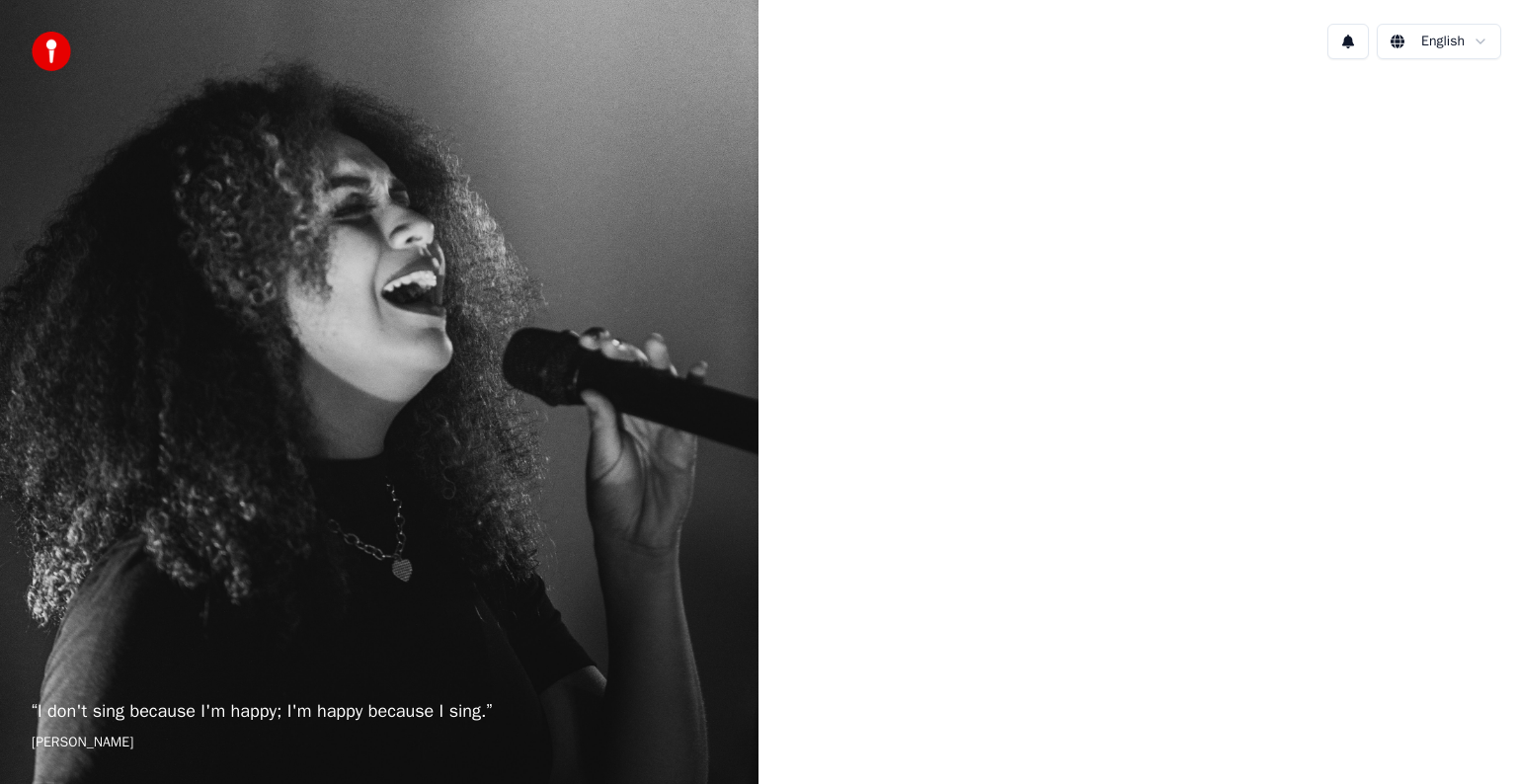 scroll, scrollTop: 0, scrollLeft: 0, axis: both 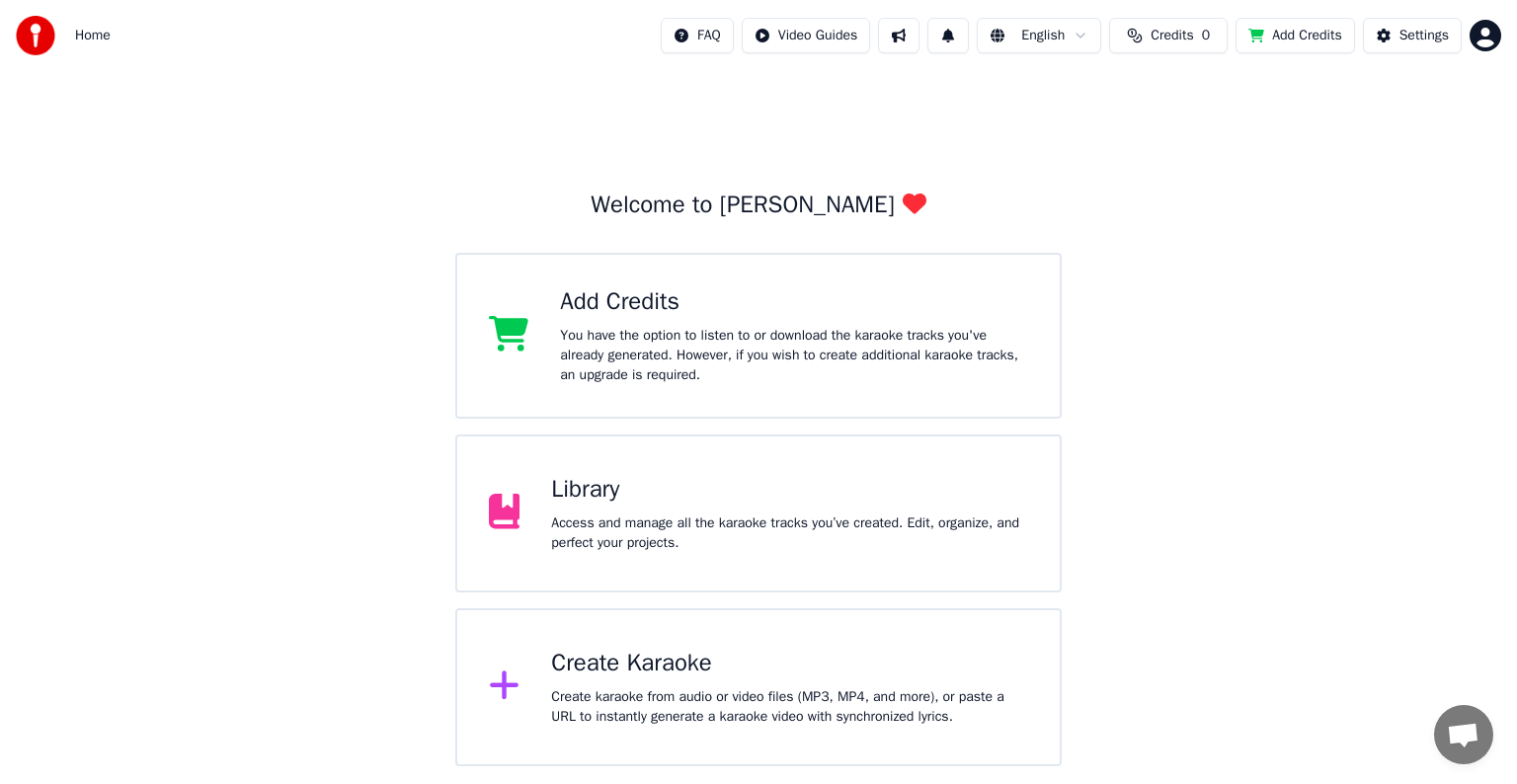 click on "Access and manage all the karaoke tracks you’ve created. Edit, organize, and perfect your projects." at bounding box center [789, 533] 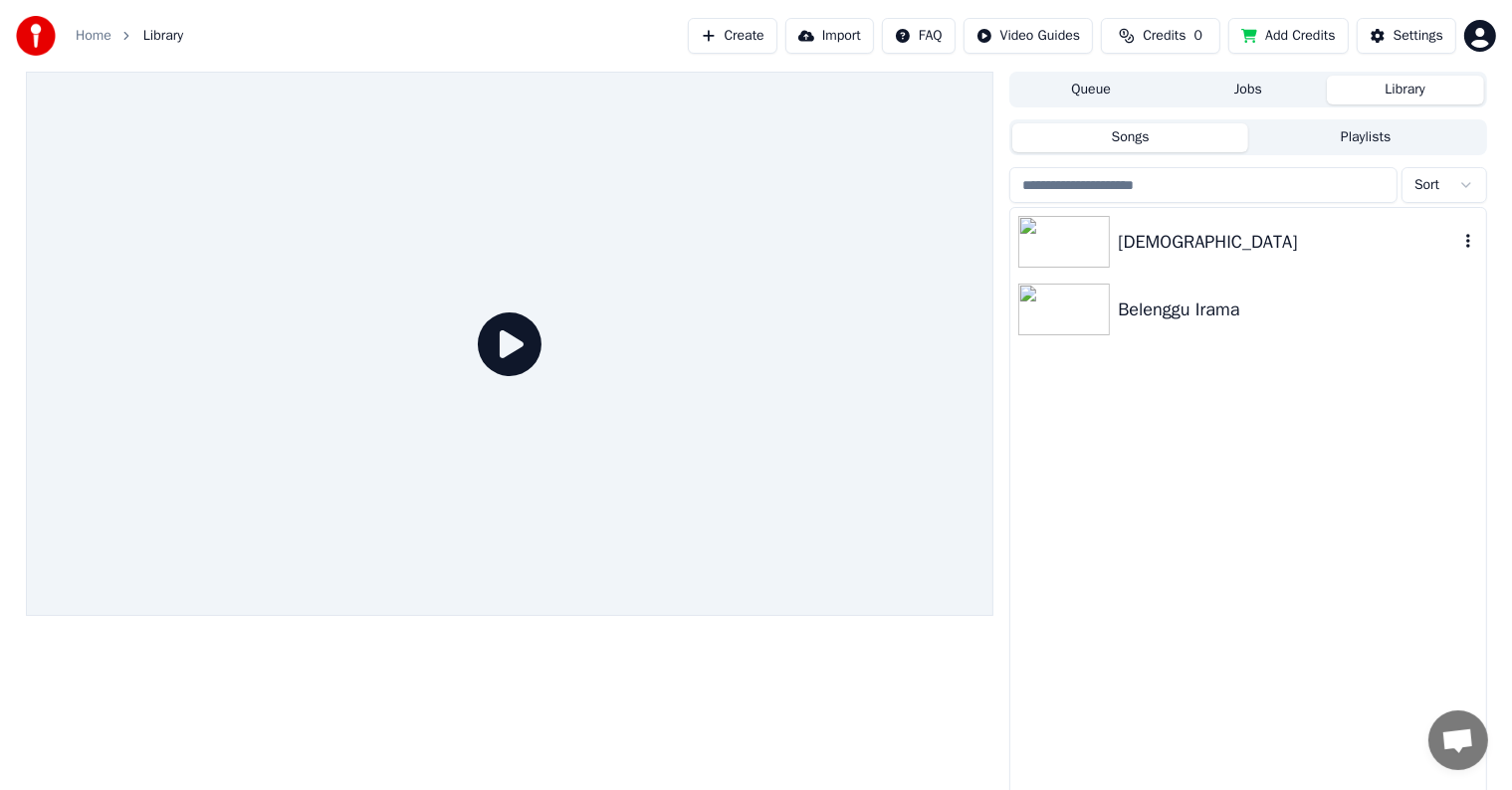 click on "[DEMOGRAPHIC_DATA]" at bounding box center (1287, 242) 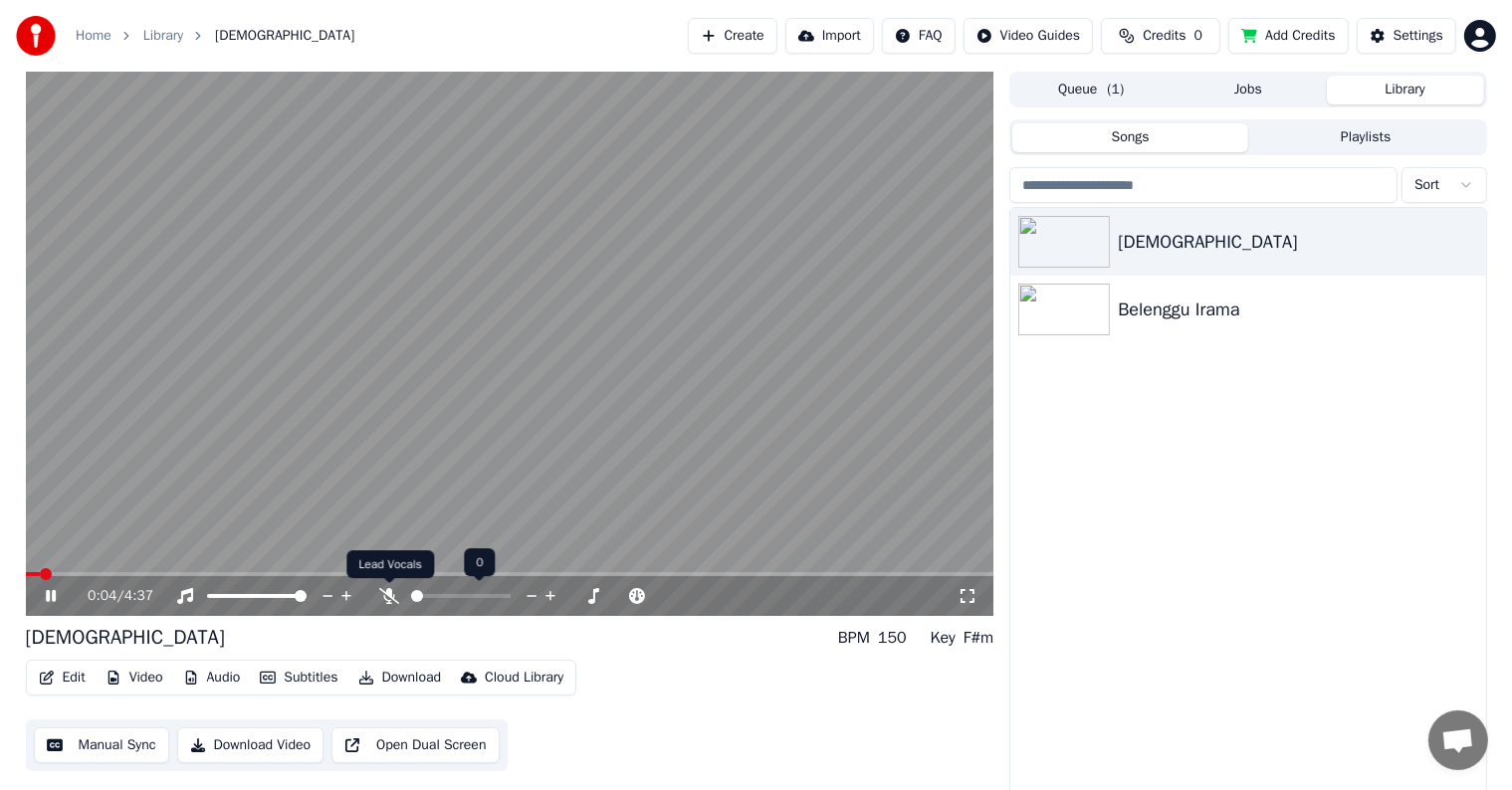 click 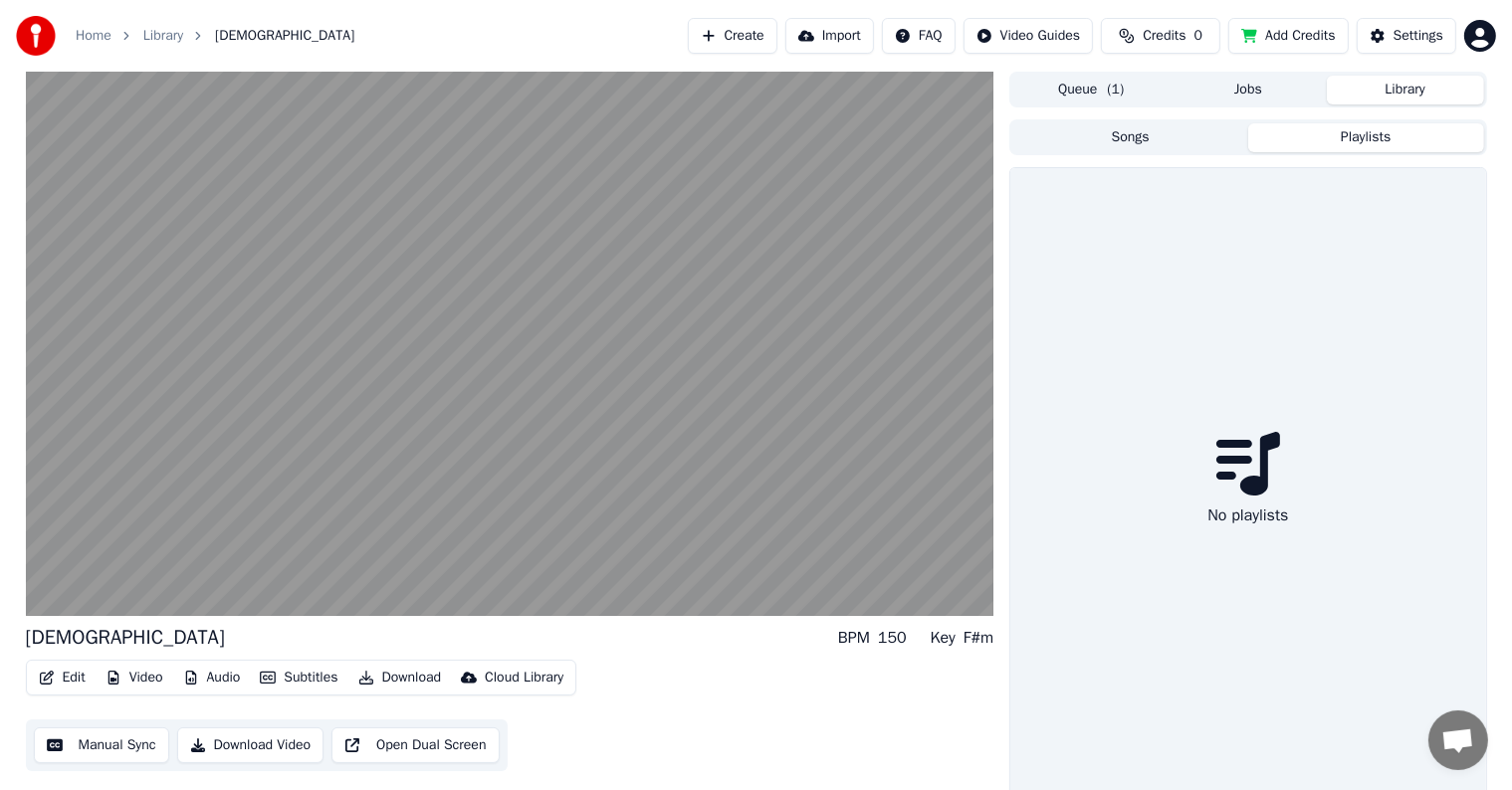 click on "Playlists" at bounding box center (1366, 137) 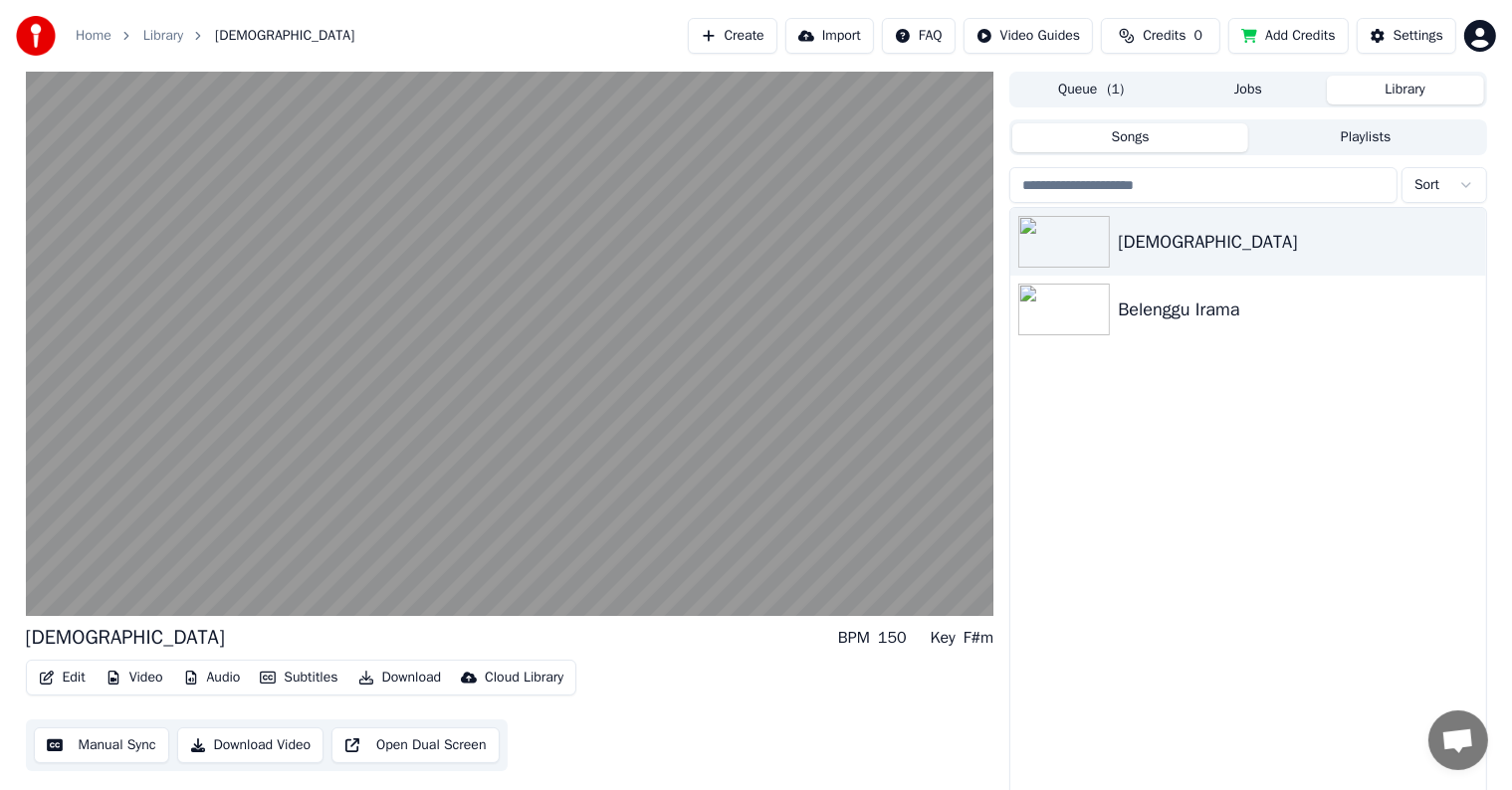 click on "Songs" at bounding box center [1130, 137] 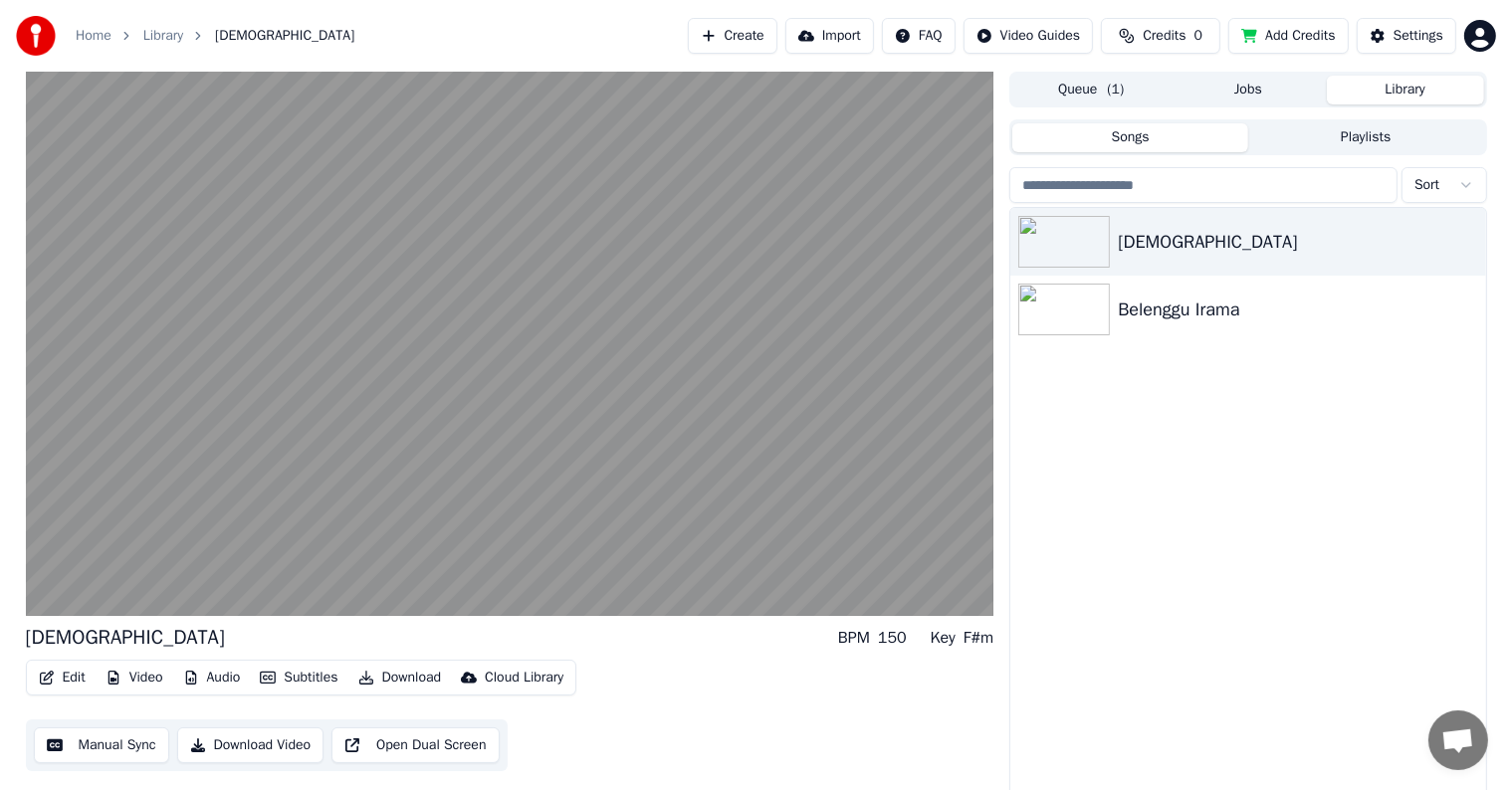 click on "Create" at bounding box center [733, 36] 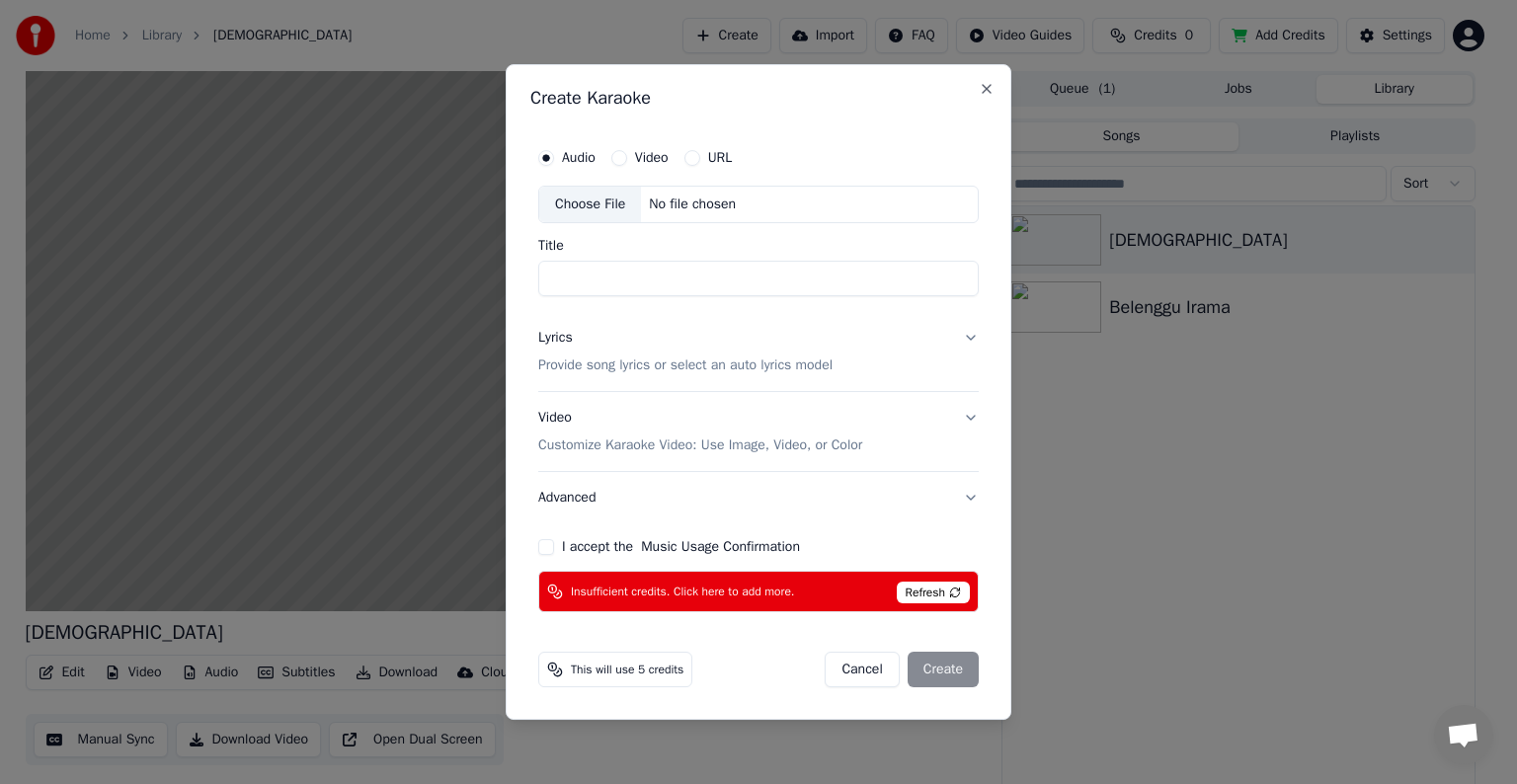 click on "Cancel" at bounding box center (861, 669) 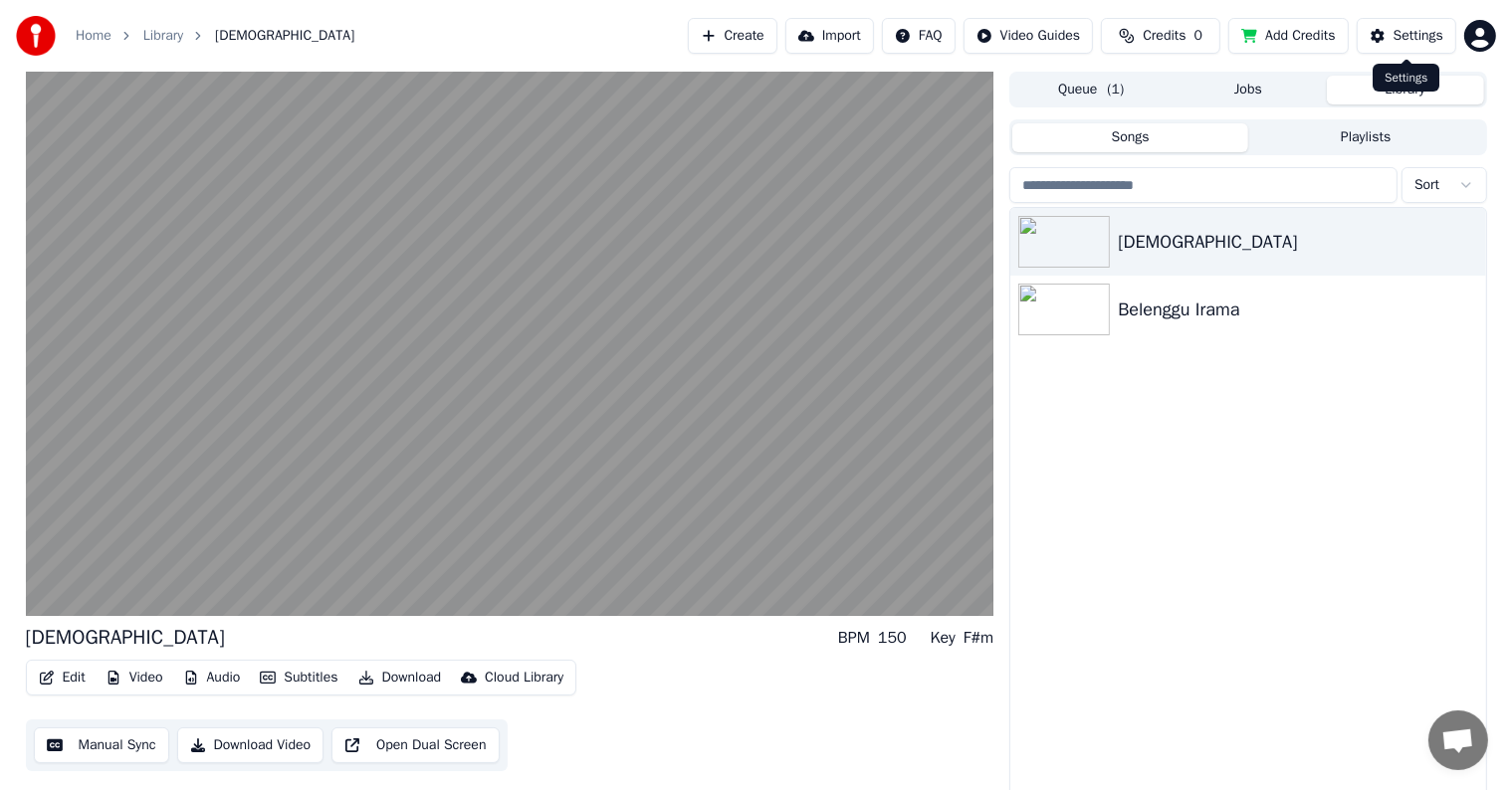 click on "Settings" at bounding box center [1418, 36] 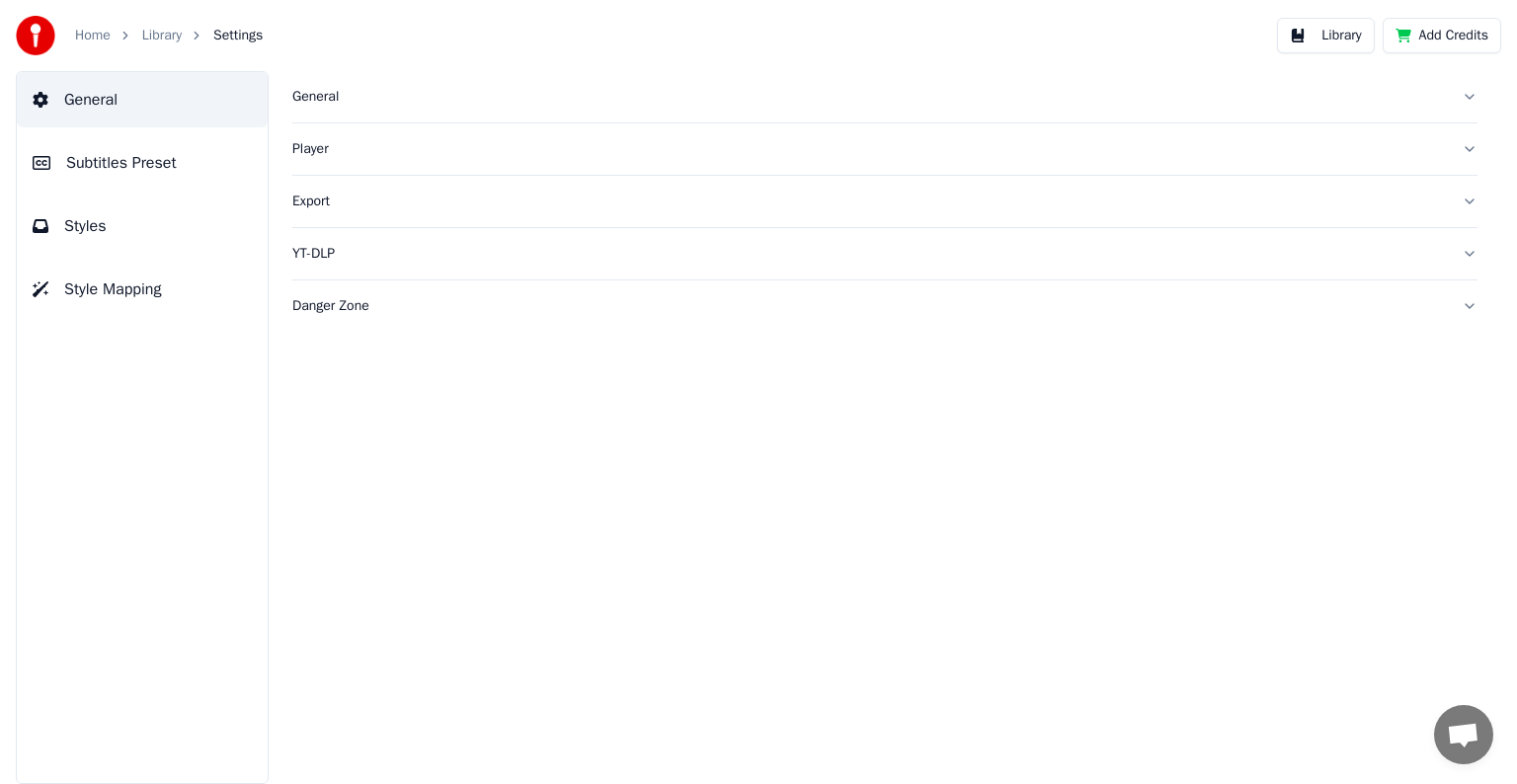 click on "Styles" at bounding box center [85, 226] 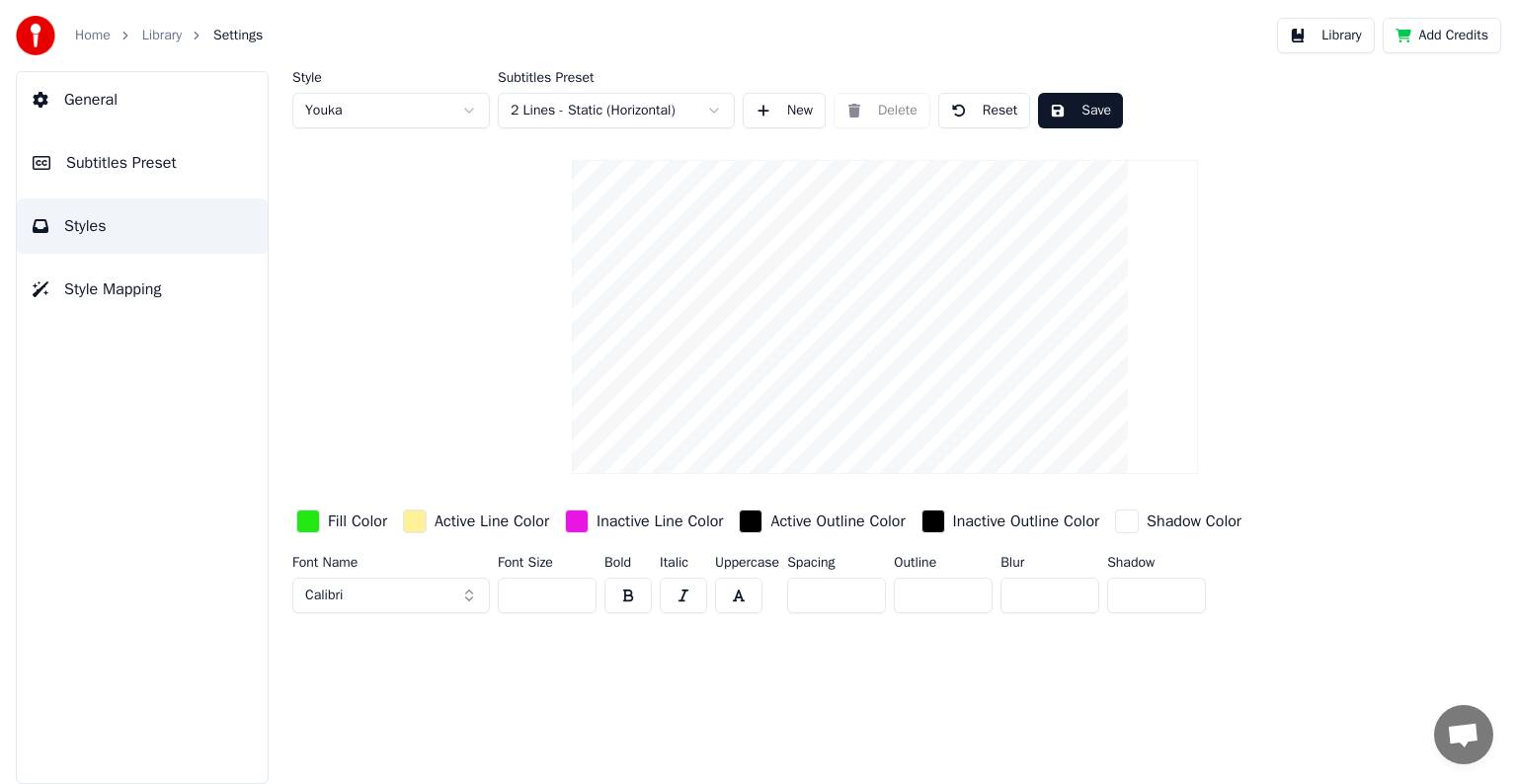 click on "New" at bounding box center [784, 111] 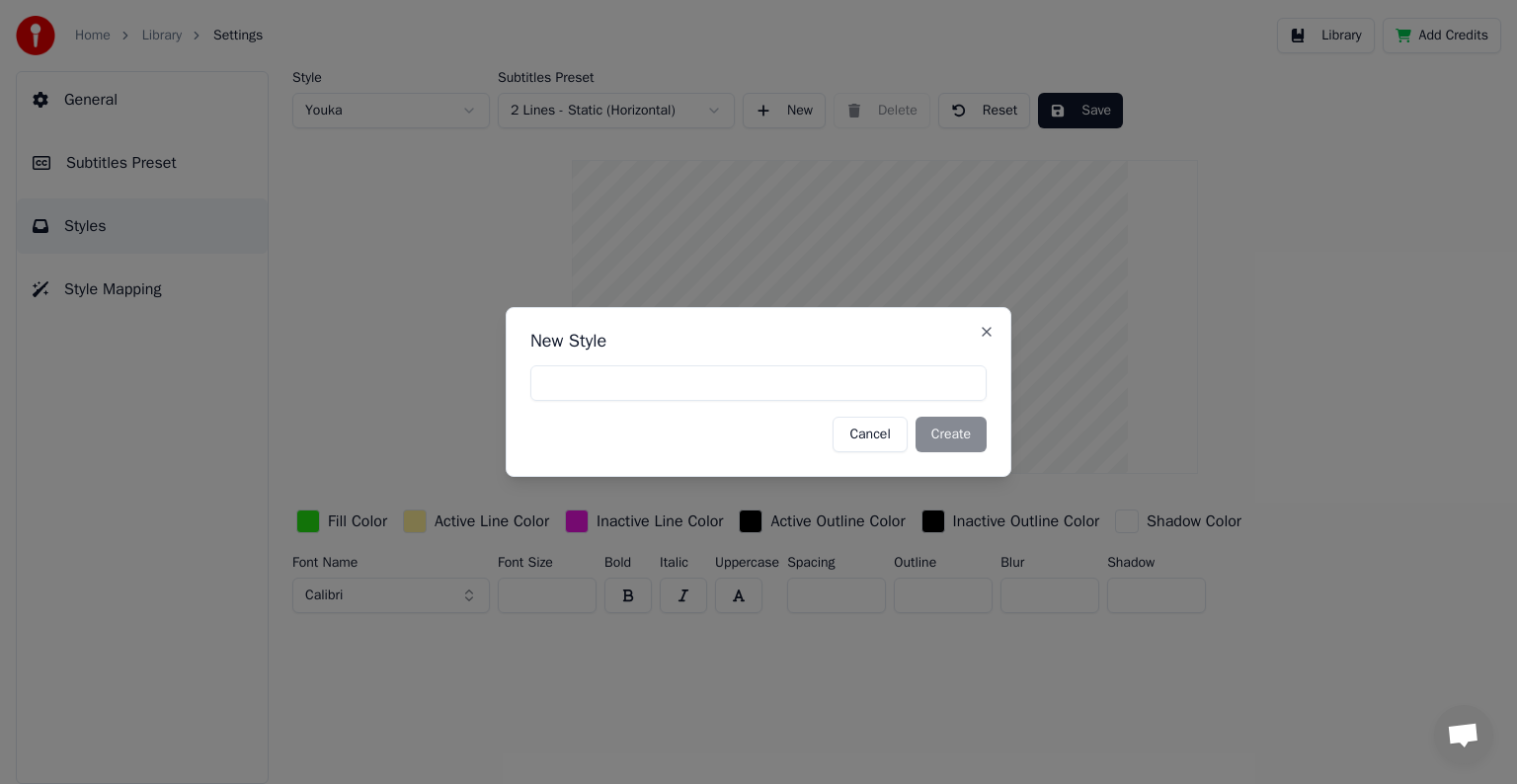 click on "Cancel" at bounding box center [869, 434] 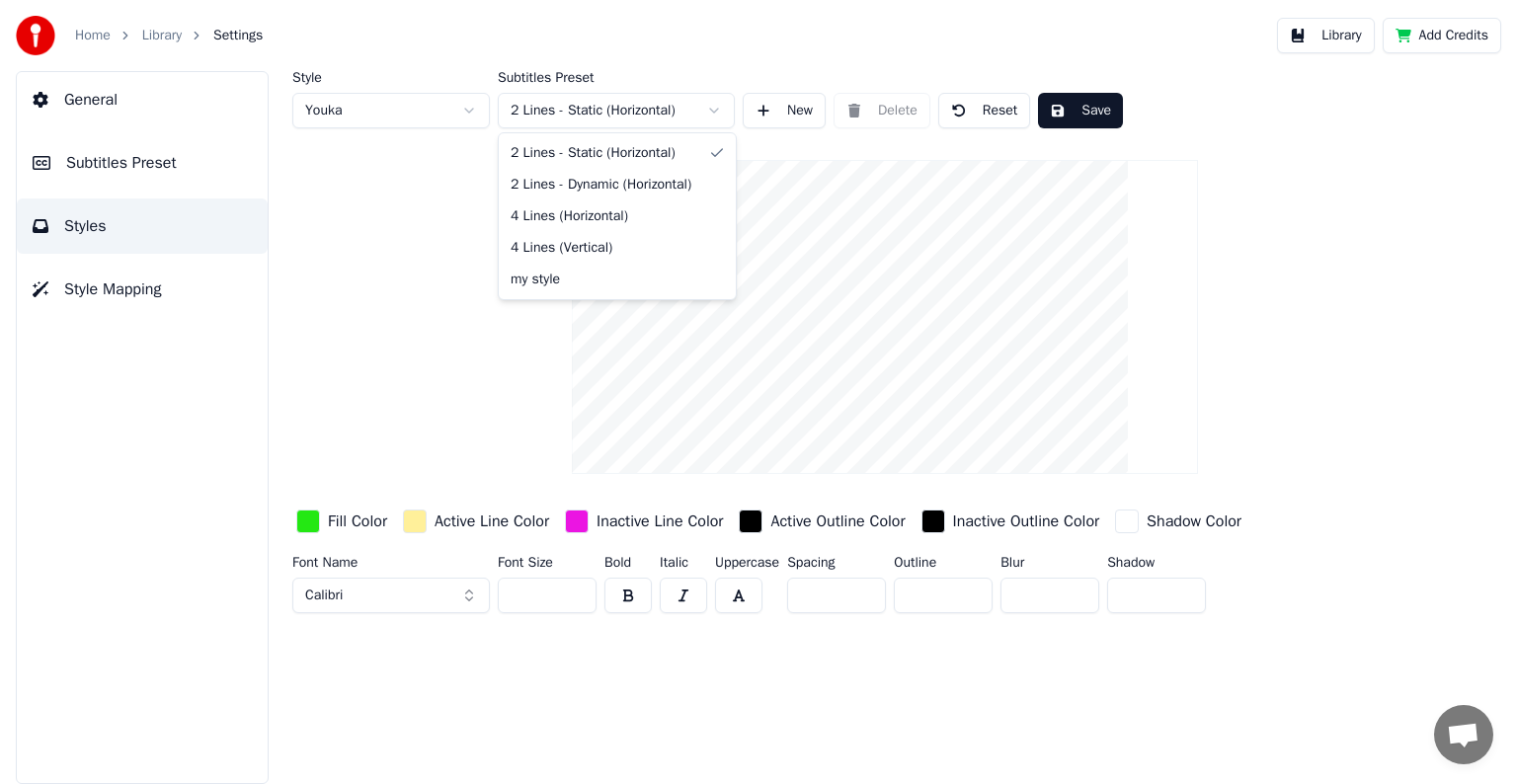 click on "Home Library Settings Library Add Credits General Subtitles Preset Styles Style Mapping Style Youka Subtitles Preset 2 Lines - Static (Horizontal) New Delete Reset Save Fill Color Active Line Color Inactive Line Color Active Outline Color Inactive Outline Color Shadow Color Font Name Calibri Font Size *** Bold Italic Uppercase Spacing * Outline * Blur * Shadow * Chat Adam from Youka Desktop More channels Continue on Email Network offline. Reconnecting... No messages can be received or sent for now. Youka Desktop Hello! How can I help you?  Friday, 27 June i have download the trial version. if i have used up the credits and want to continue it, do i have to download the software again or do i upgrade the credit. if i select the pro version, do i have all the pro version type. 6/27/2025 Saturday, 28 June Adam Hey, no need to reinstall, just restart Youka. 6/28/2025 Adam Yes, you will have all the features. 6/28/2025 Send a file Insert an emoji Send a file Audio message We run on Crisp 4 Lines (Horizontal)" at bounding box center (758, 392) 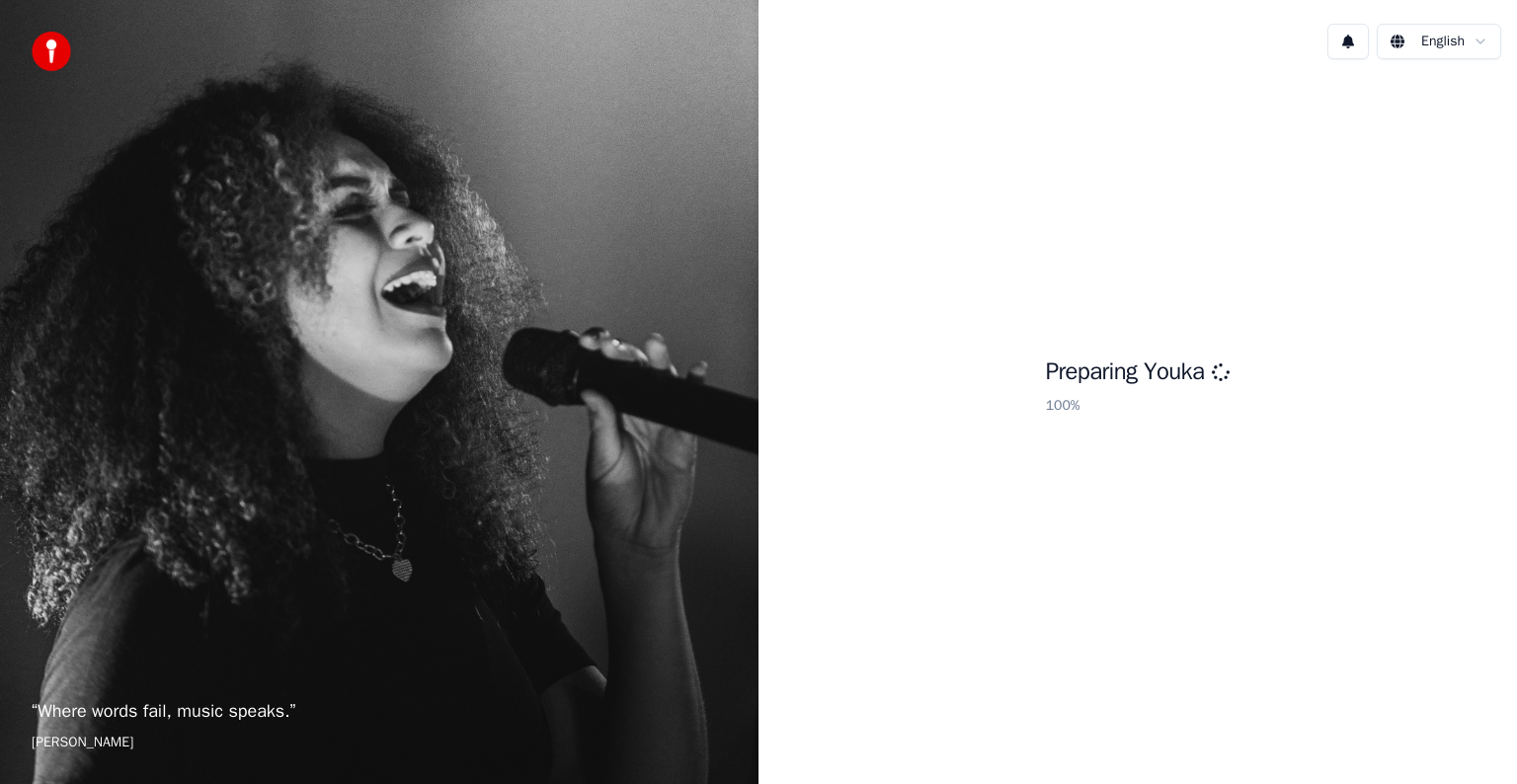 scroll, scrollTop: 0, scrollLeft: 0, axis: both 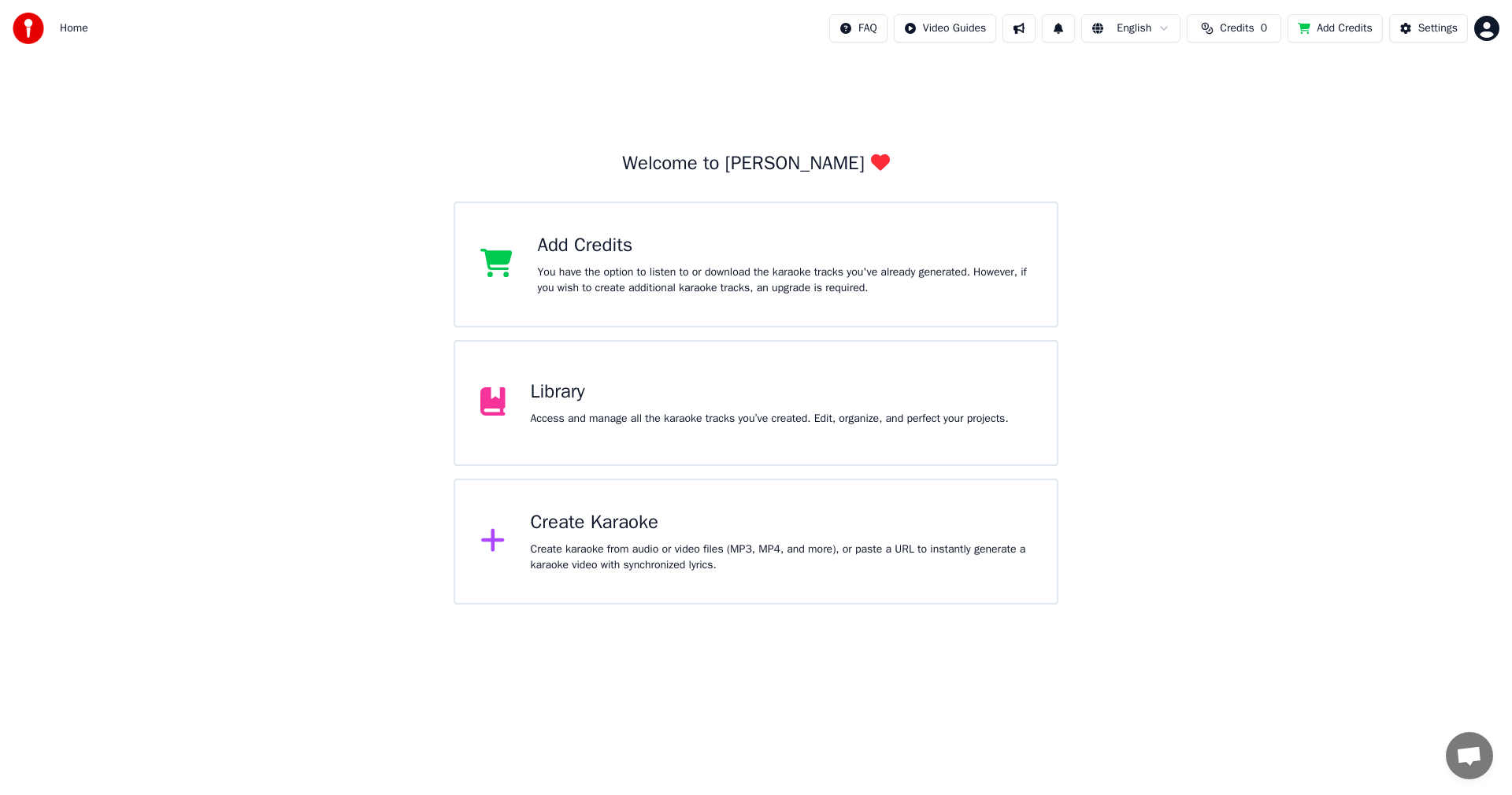 click on "Add Credits" at bounding box center (1335, 28) 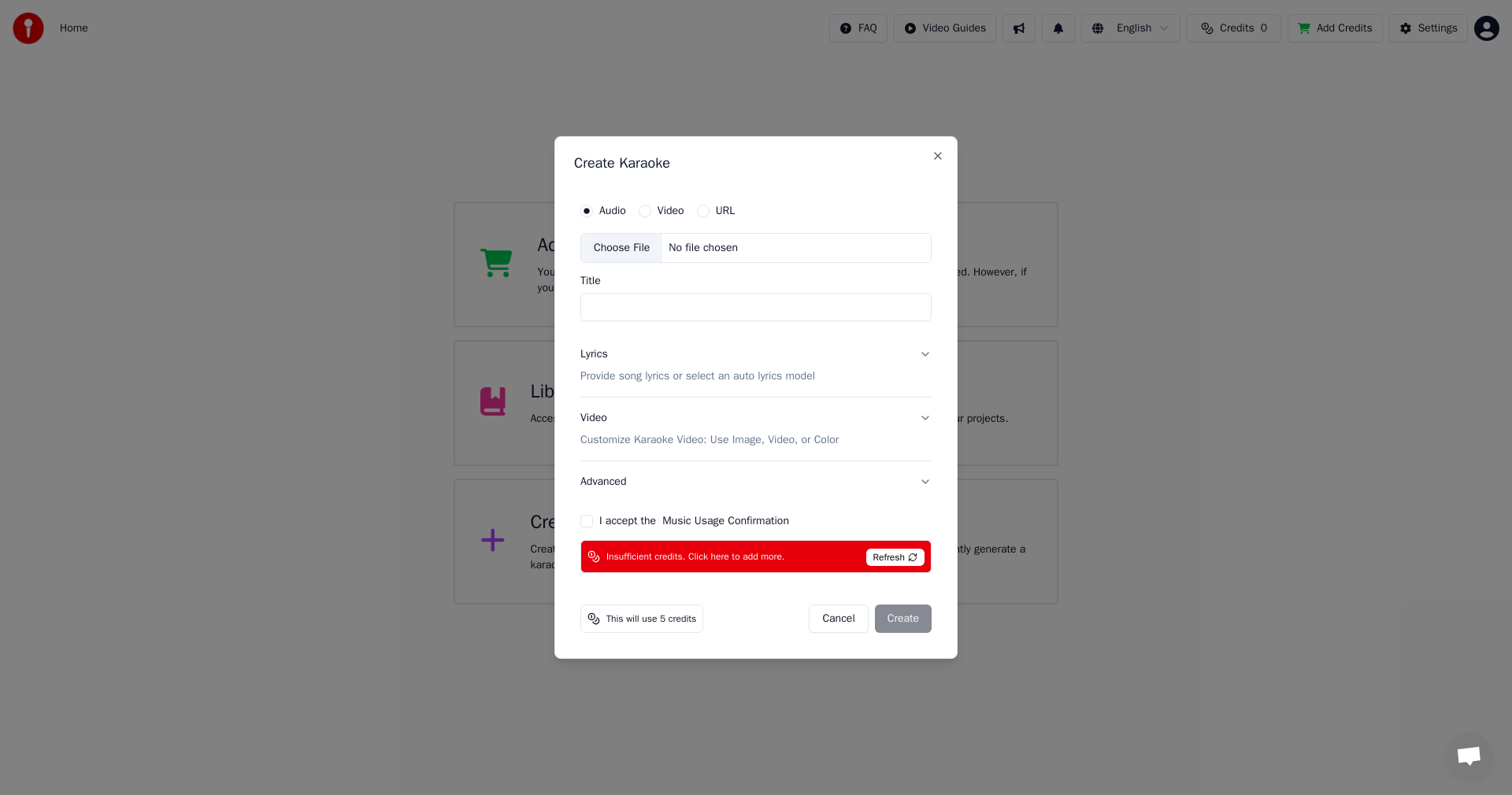 click on "Cancel" at bounding box center [838, 619] 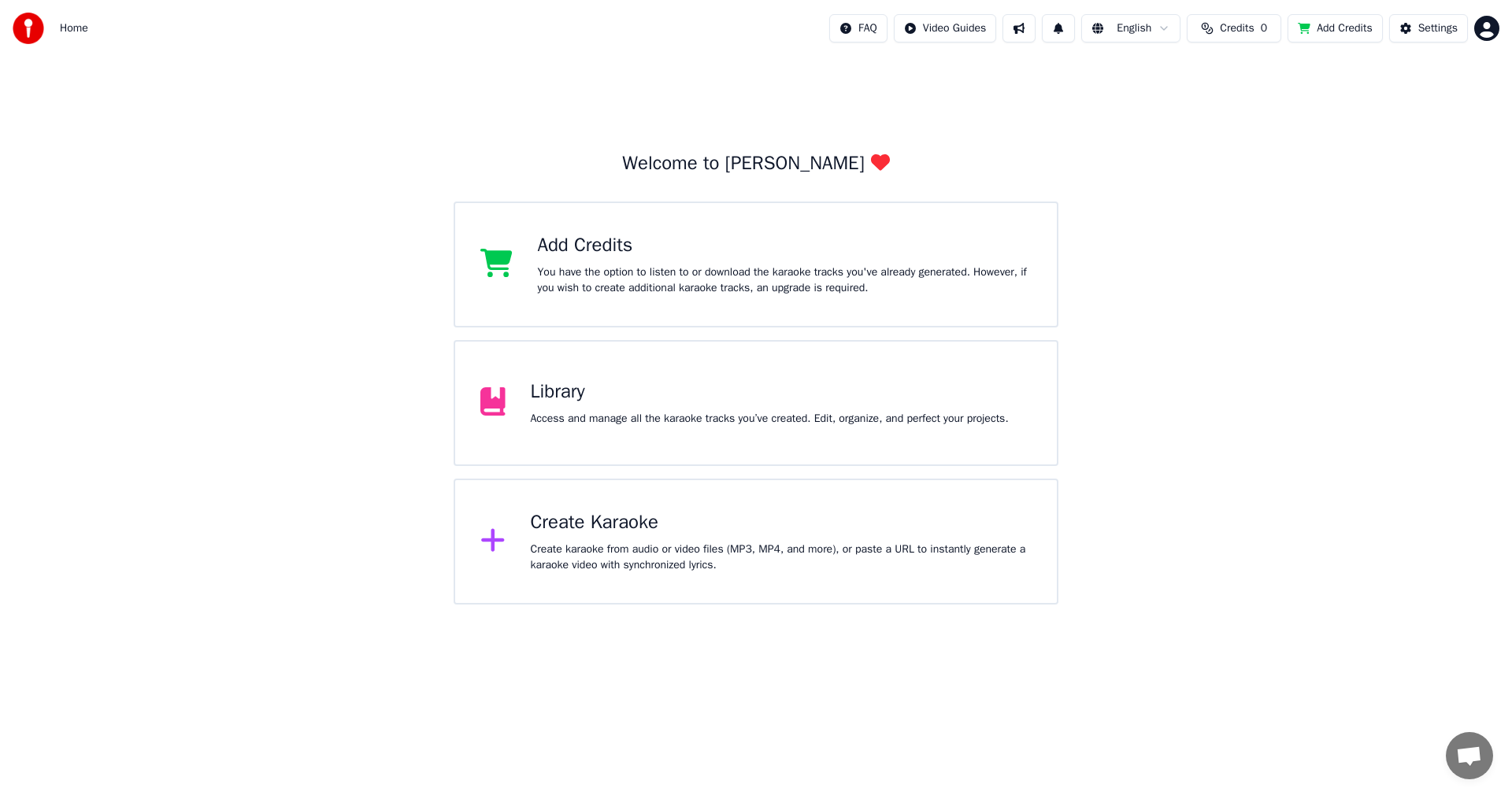 click at bounding box center [28, 28] 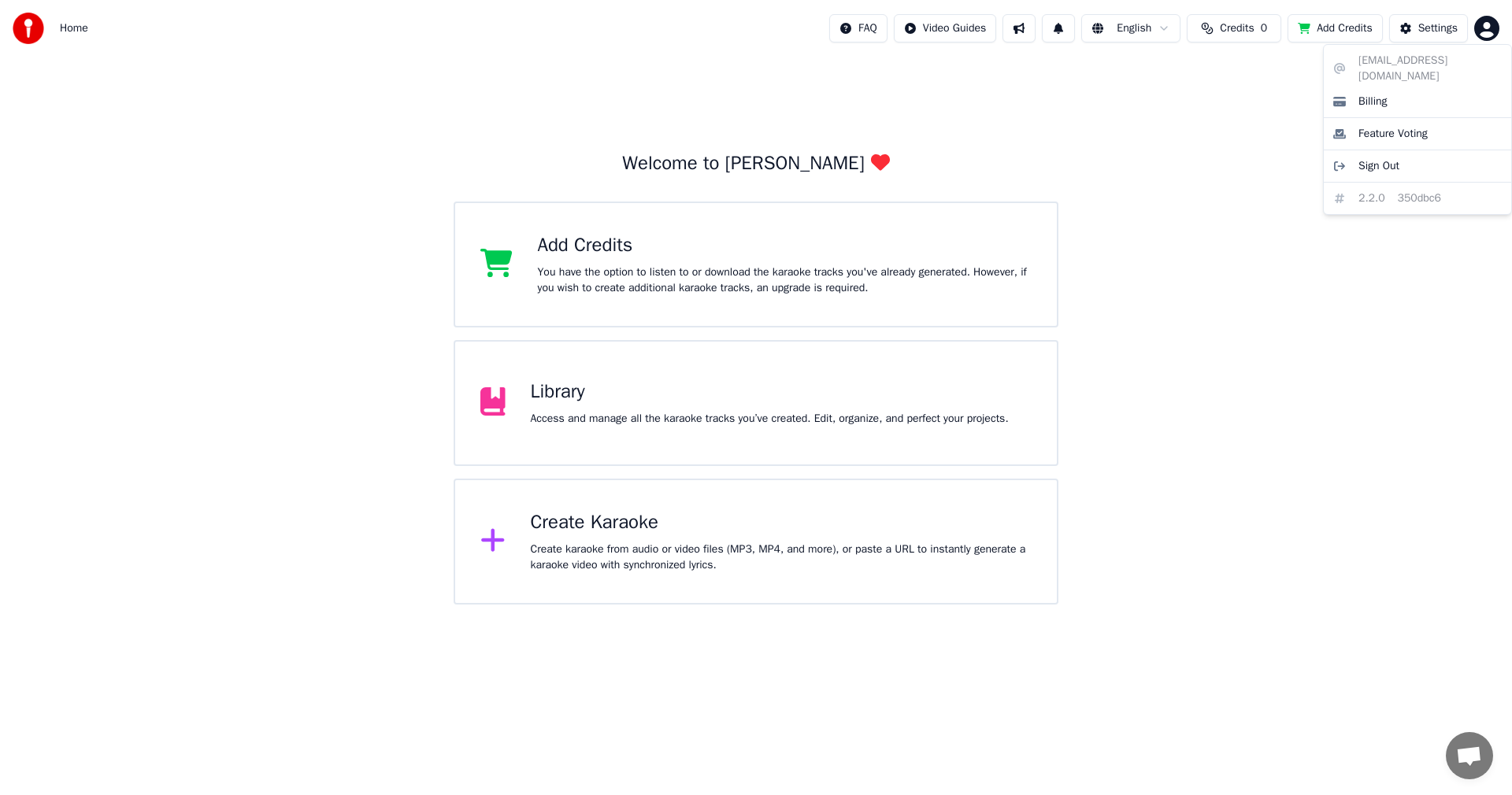 click on "Home FAQ Video Guides English Credits 0 Add Credits Settings Welcome to Youka Add Credits You have the option to listen to or download the karaoke tracks you've already generated. However, if you wish to create additional karaoke tracks, an upgrade is required. Library Access and manage all the karaoke tracks you’ve created. Edit, organize, and perfect your projects. Create Karaoke Create karaoke from audio or video files (MP3, MP4, and more), or paste a URL to instantly generate a karaoke video with synchronized lyrics. Chat [PERSON_NAME] from Youka Desktop More channels Continue on Email Network offline. Reconnecting... No messages can be received or sent for now. Youka Desktop Hello! How can I help you?  [DATE] i have download the trial version. if i have used up the credits and want to continue it, do i have to download the software again or do i upgrade the credit. if i select the pro version, do i have all the pro version type. [DATE] [DATE] [PERSON_NAME] [DATE] [PERSON_NAME] [DATE] Send a file" at bounding box center [756, 302] 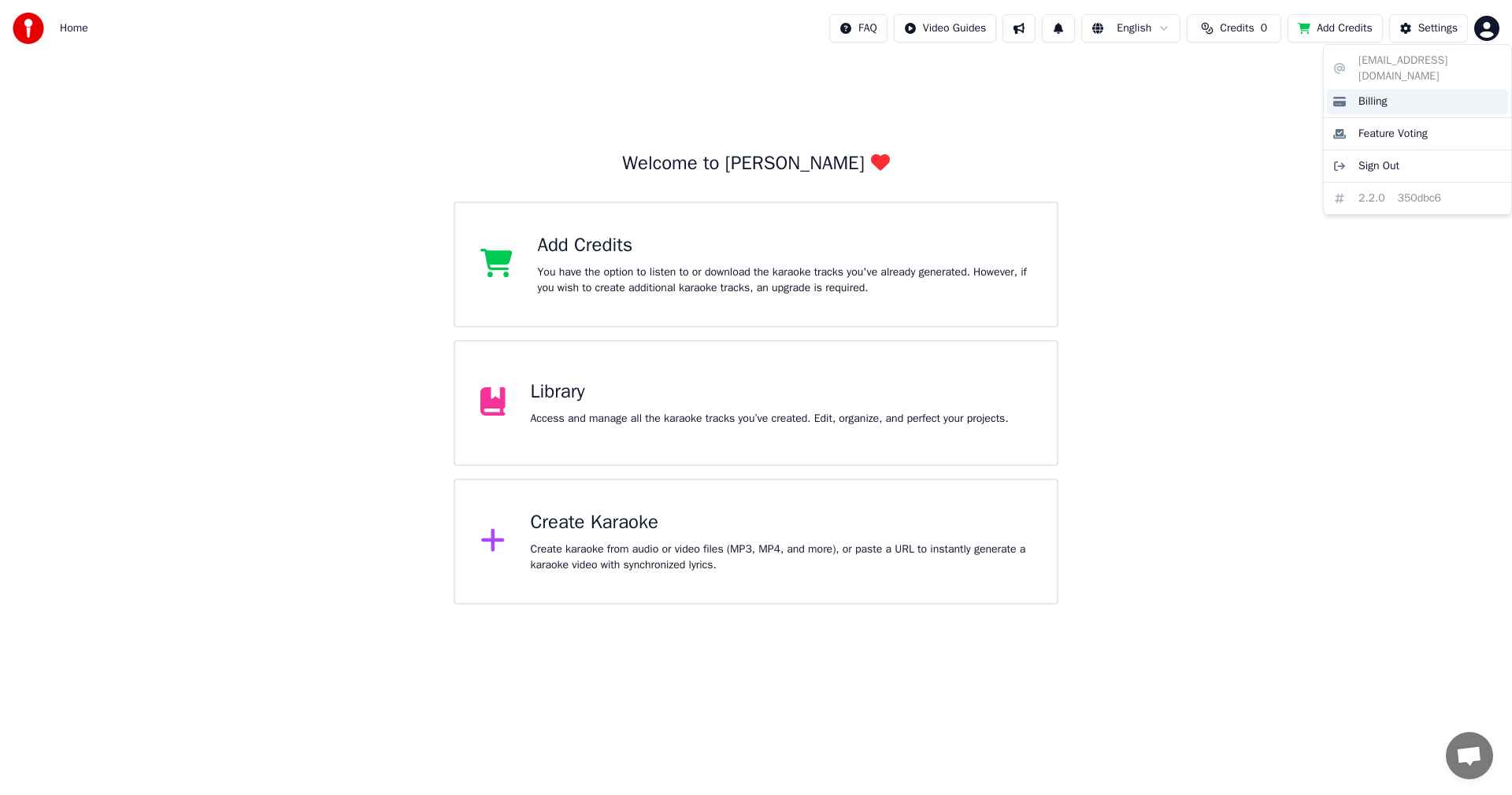click on "Billing" at bounding box center [1418, 102] 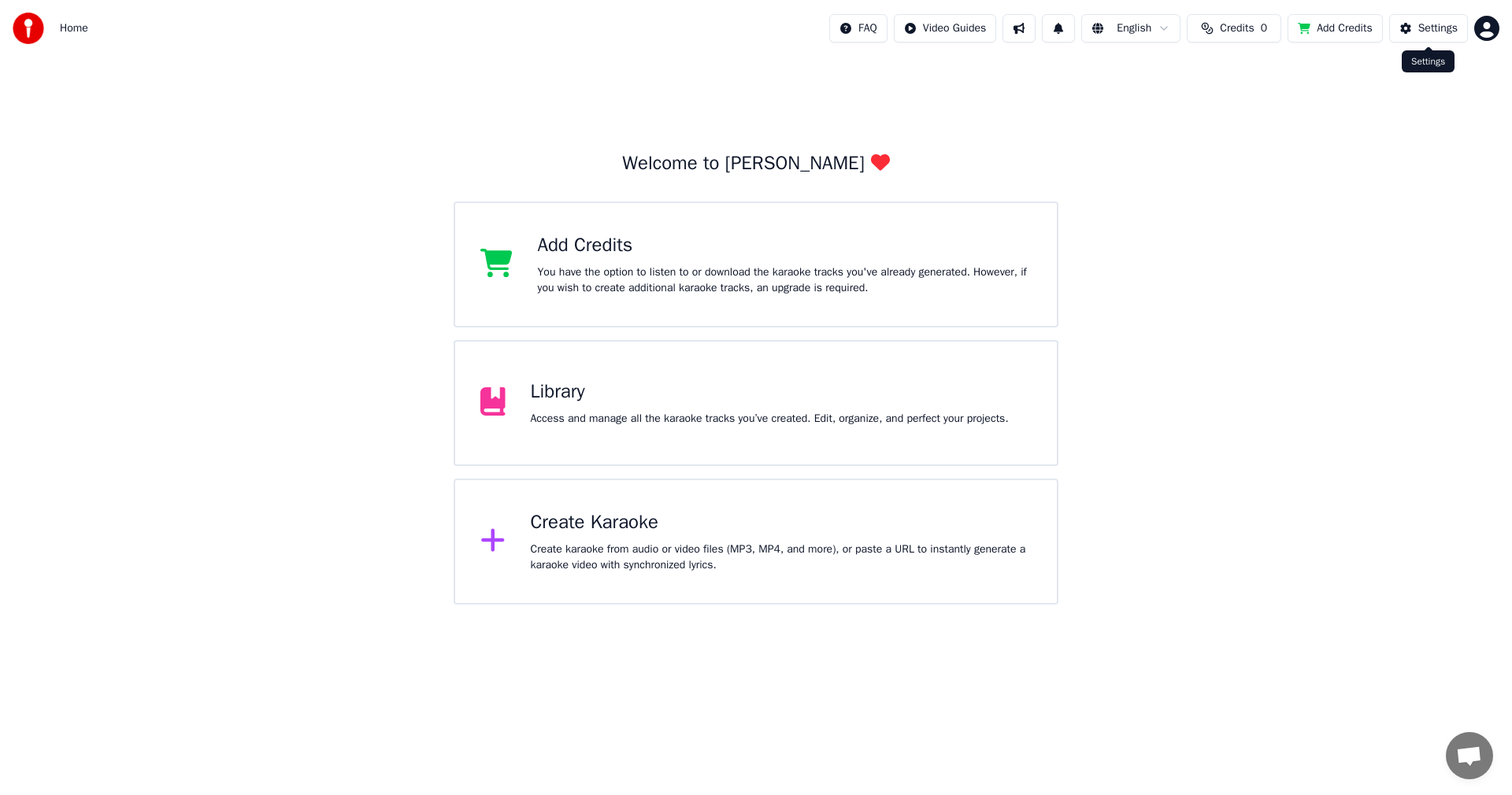 click on "Settings" at bounding box center [1438, 28] 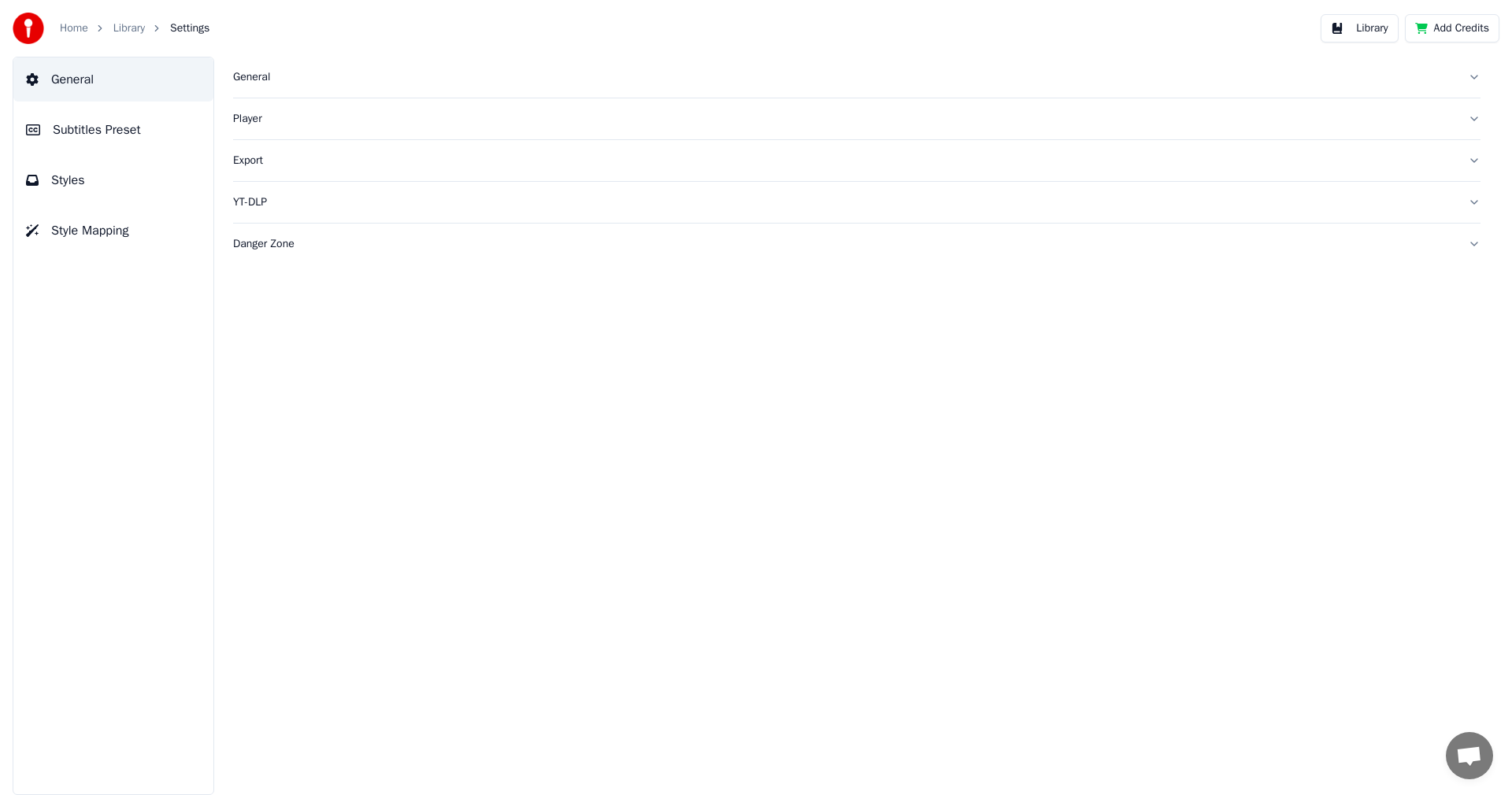 click on "Style Mapping" at bounding box center (90, 231) 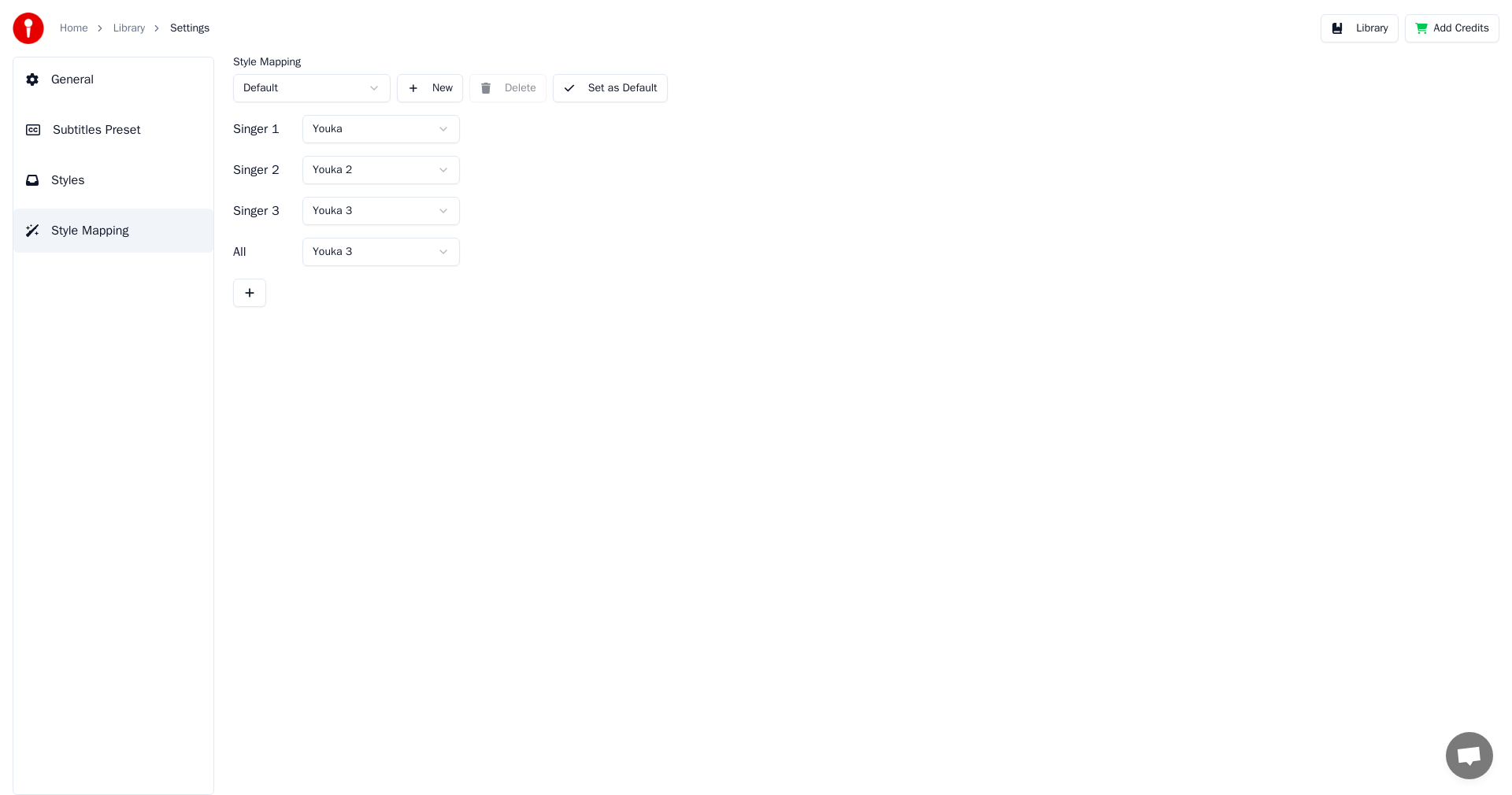 click on "Styles" at bounding box center [113, 180] 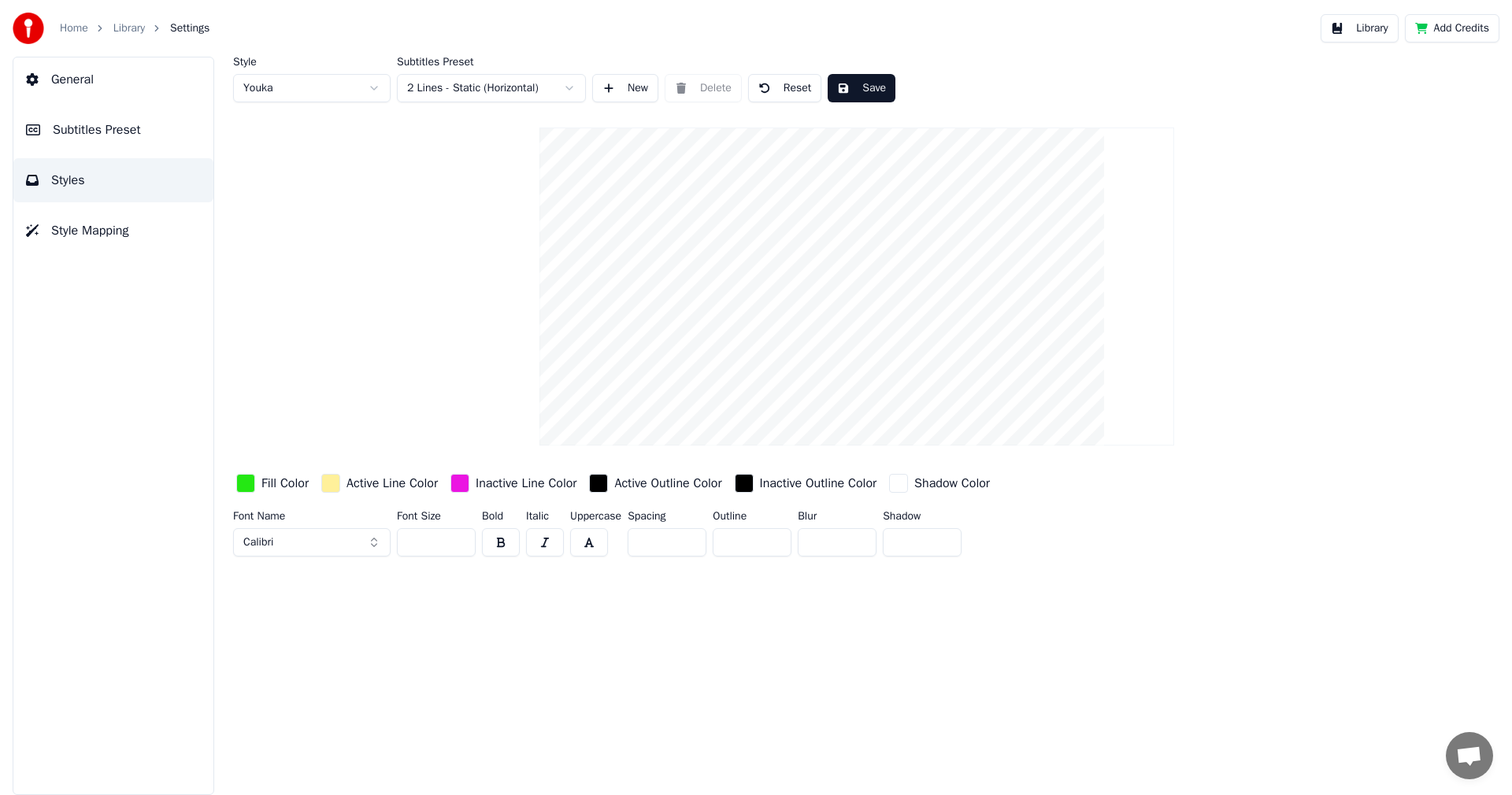 click on "Library" at bounding box center (1359, 28) 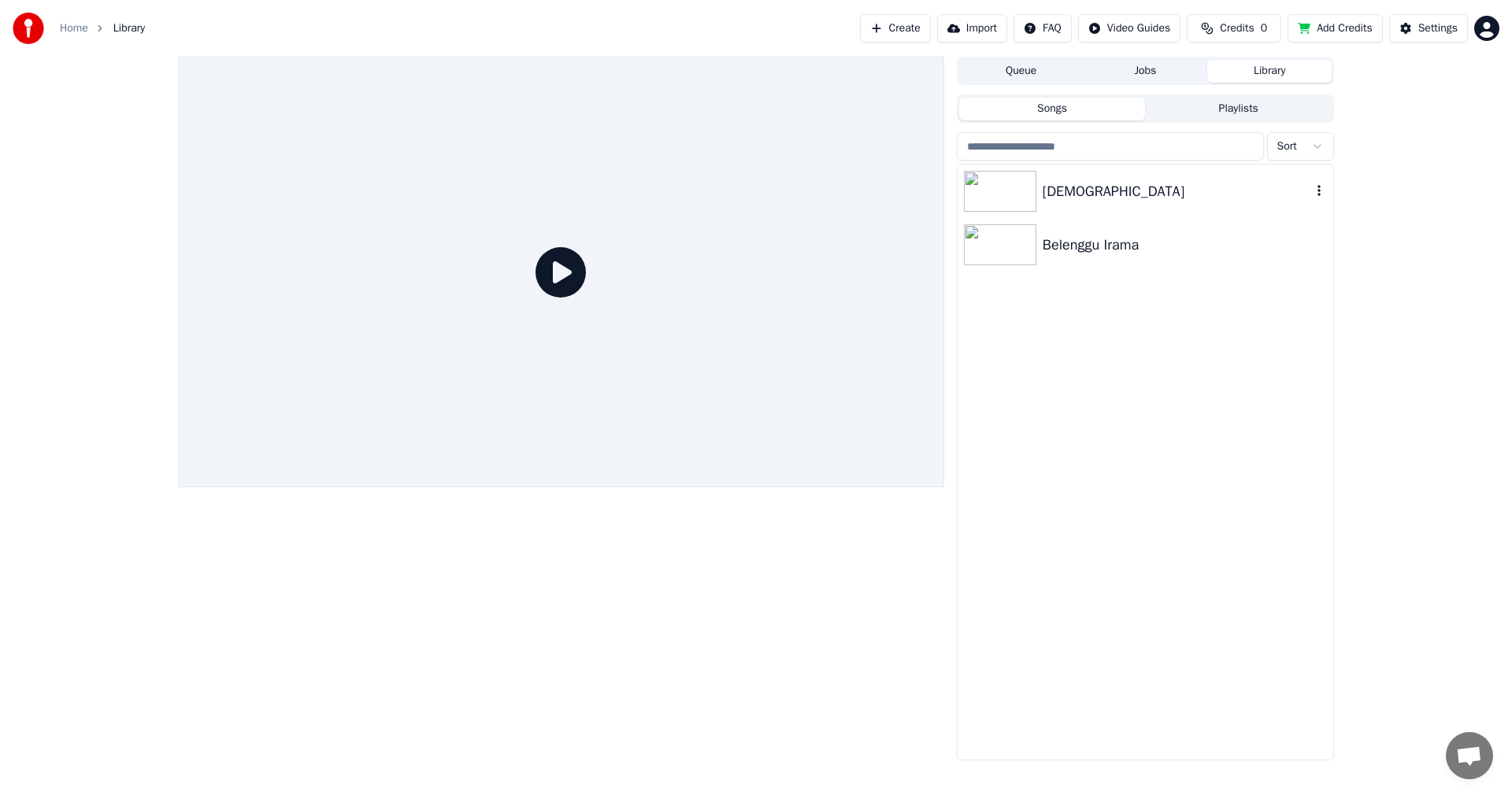 click on "[DEMOGRAPHIC_DATA]" at bounding box center (1177, 191) 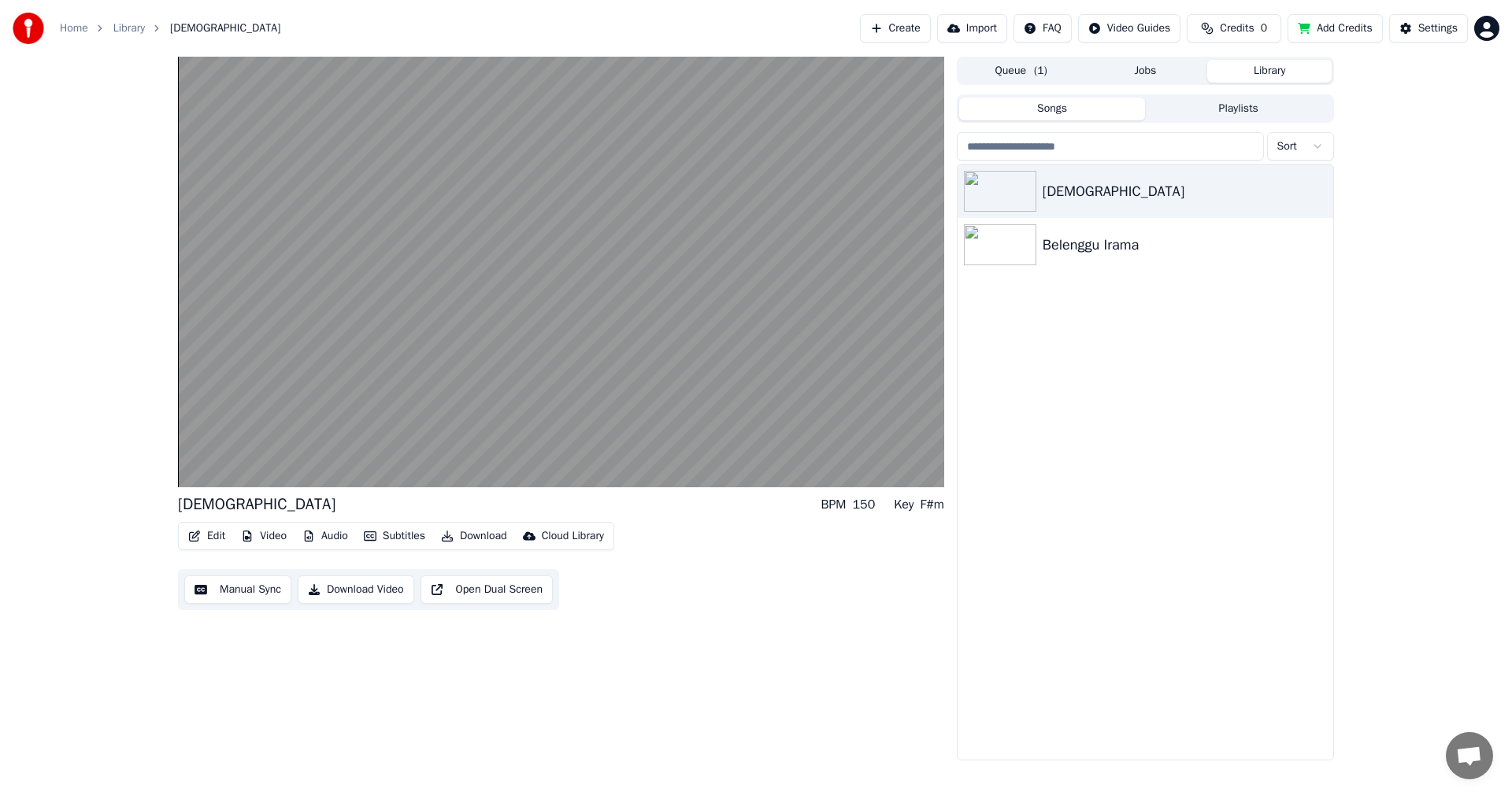 click on "Manual Sync" at bounding box center [238, 590] 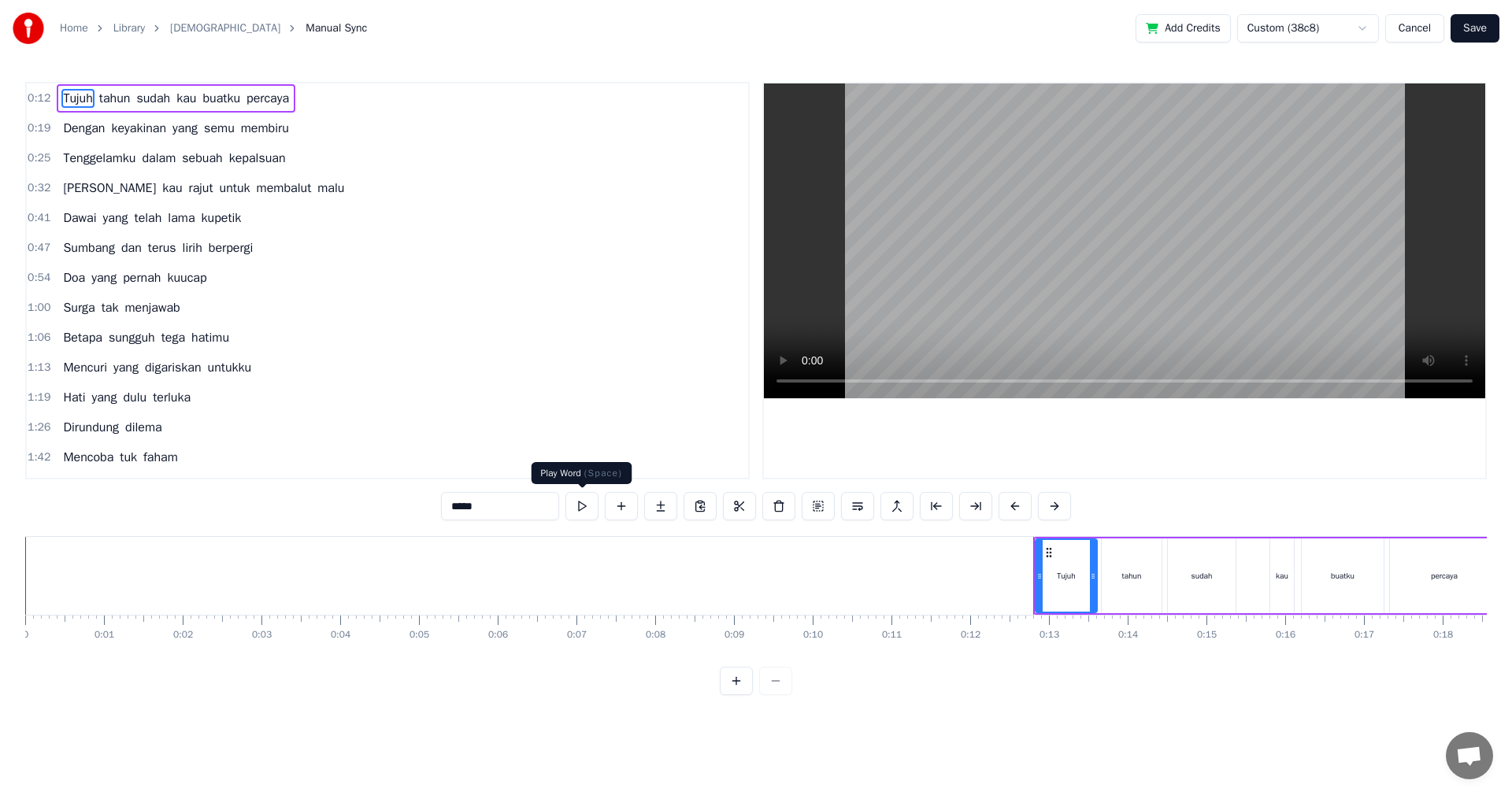 click at bounding box center (582, 506) 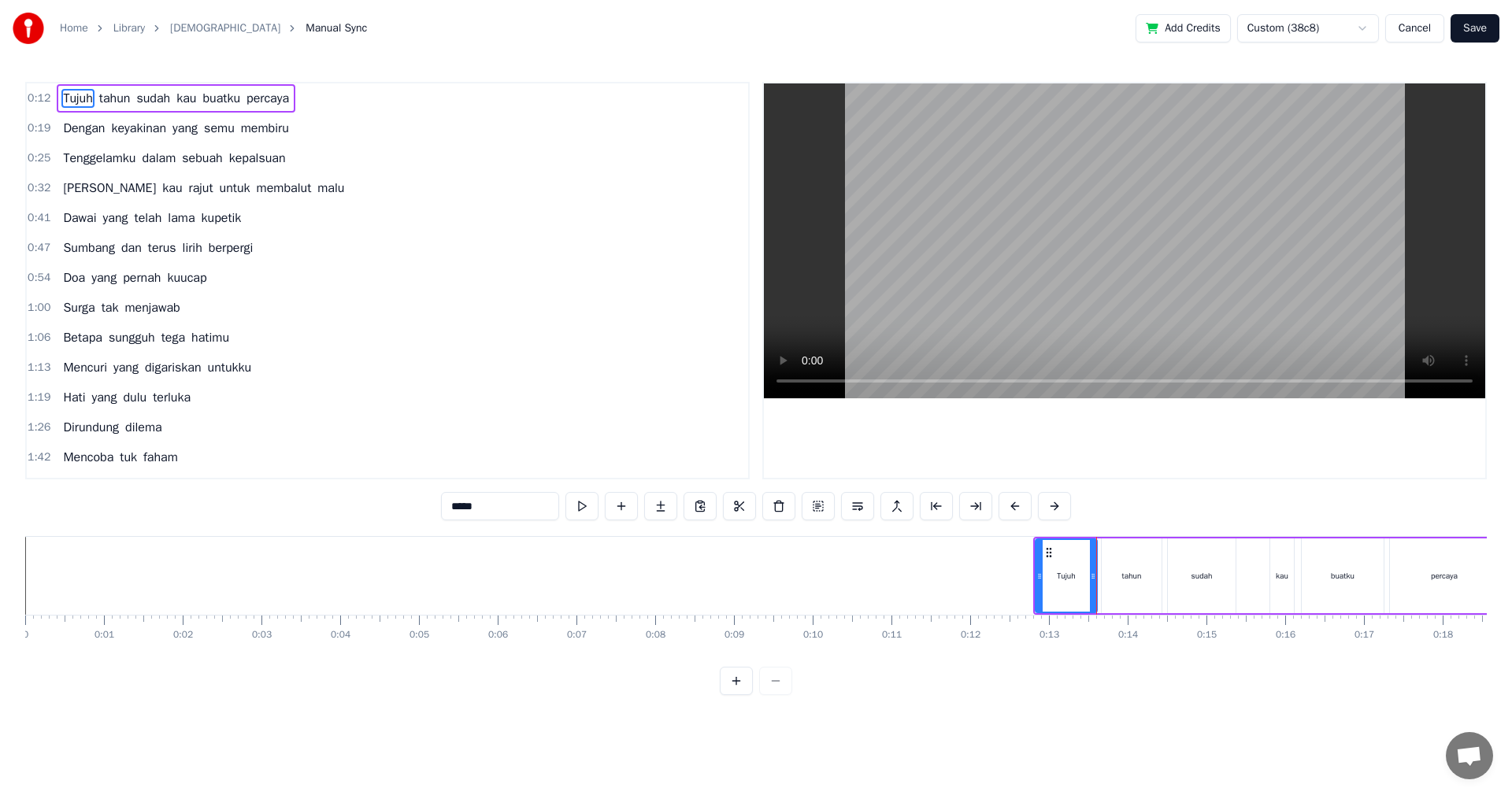 click at bounding box center [582, 506] 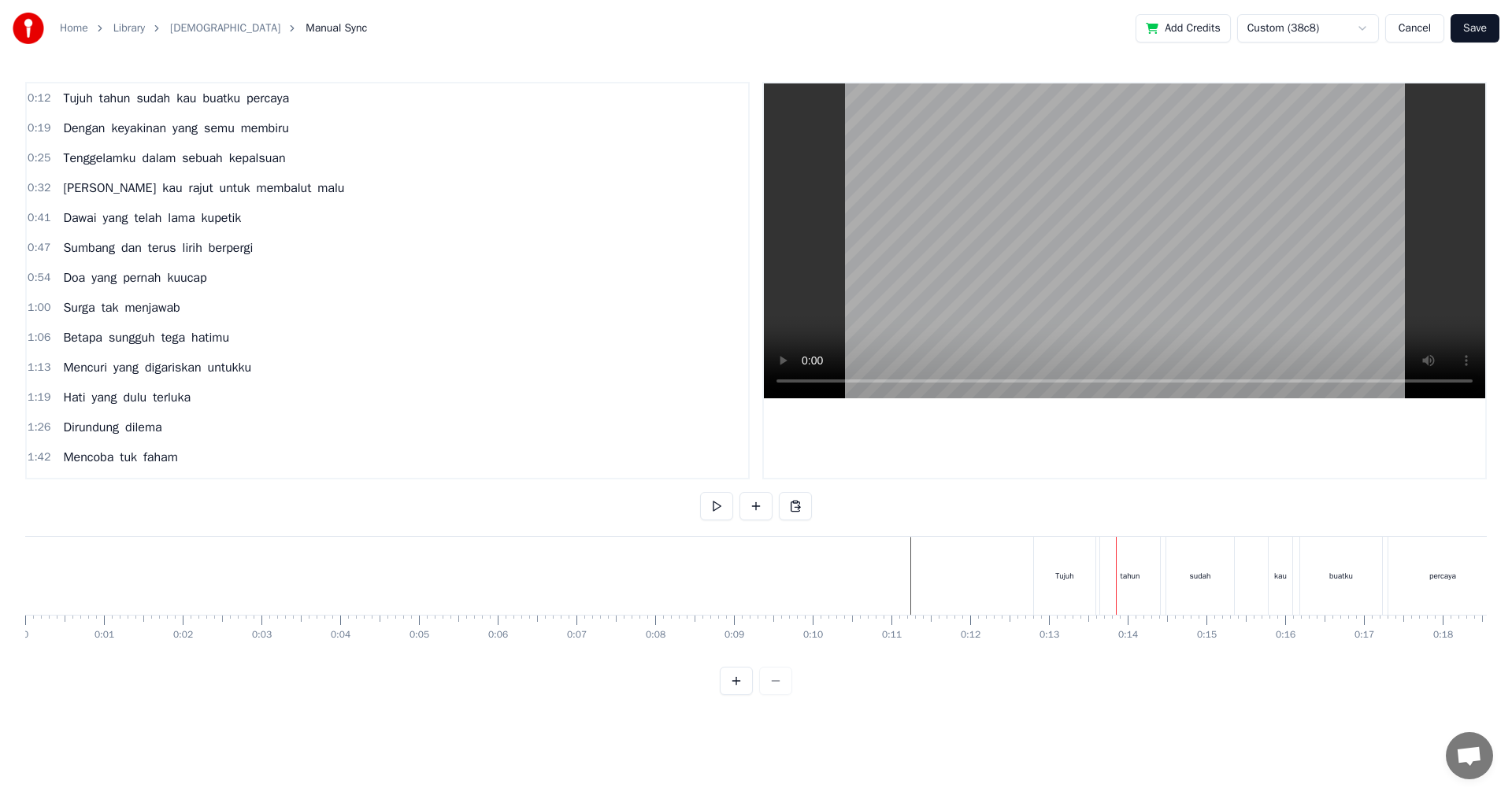 click on "Cancel" at bounding box center [1414, 28] 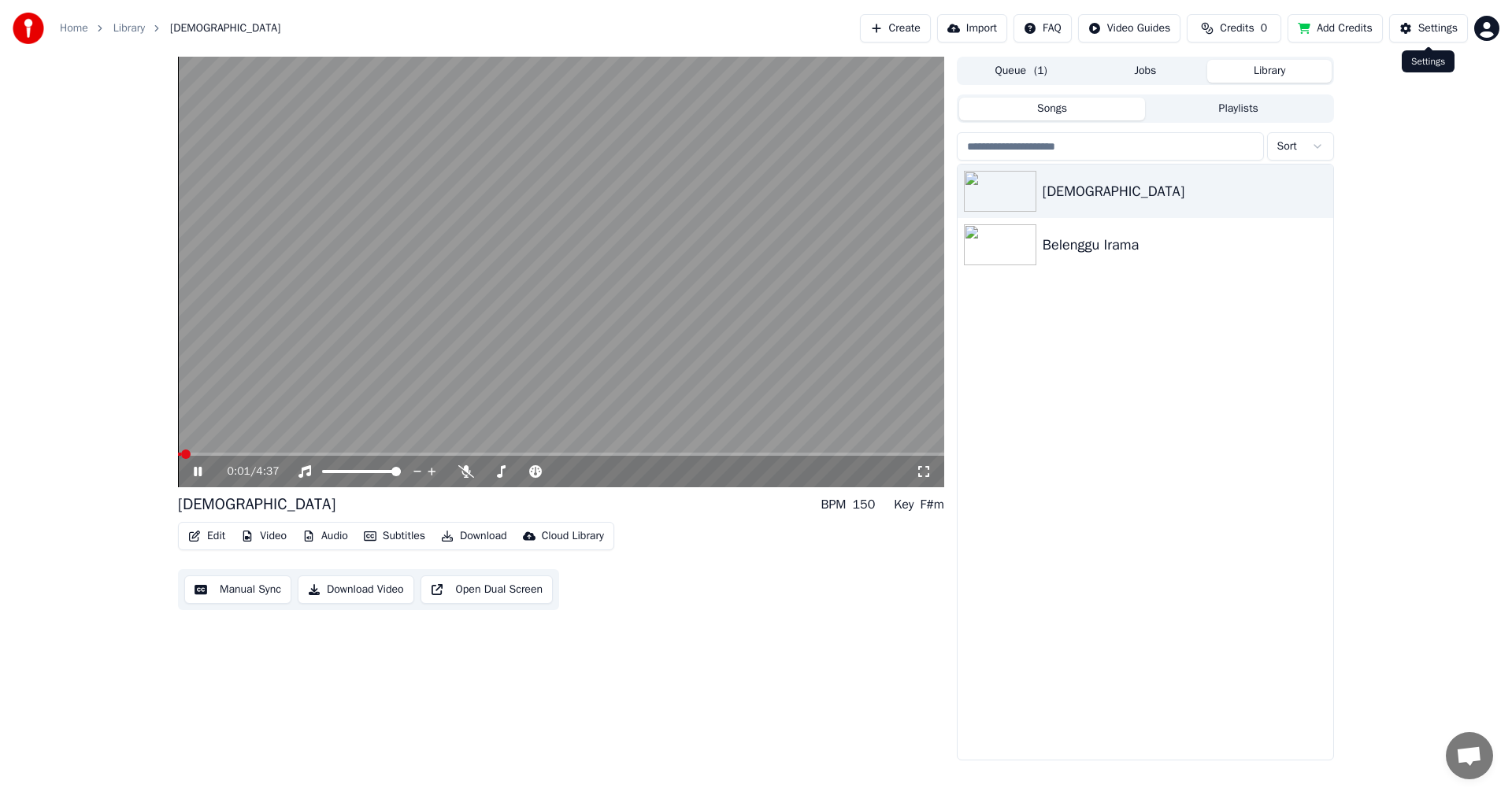 click on "Settings" at bounding box center [1438, 28] 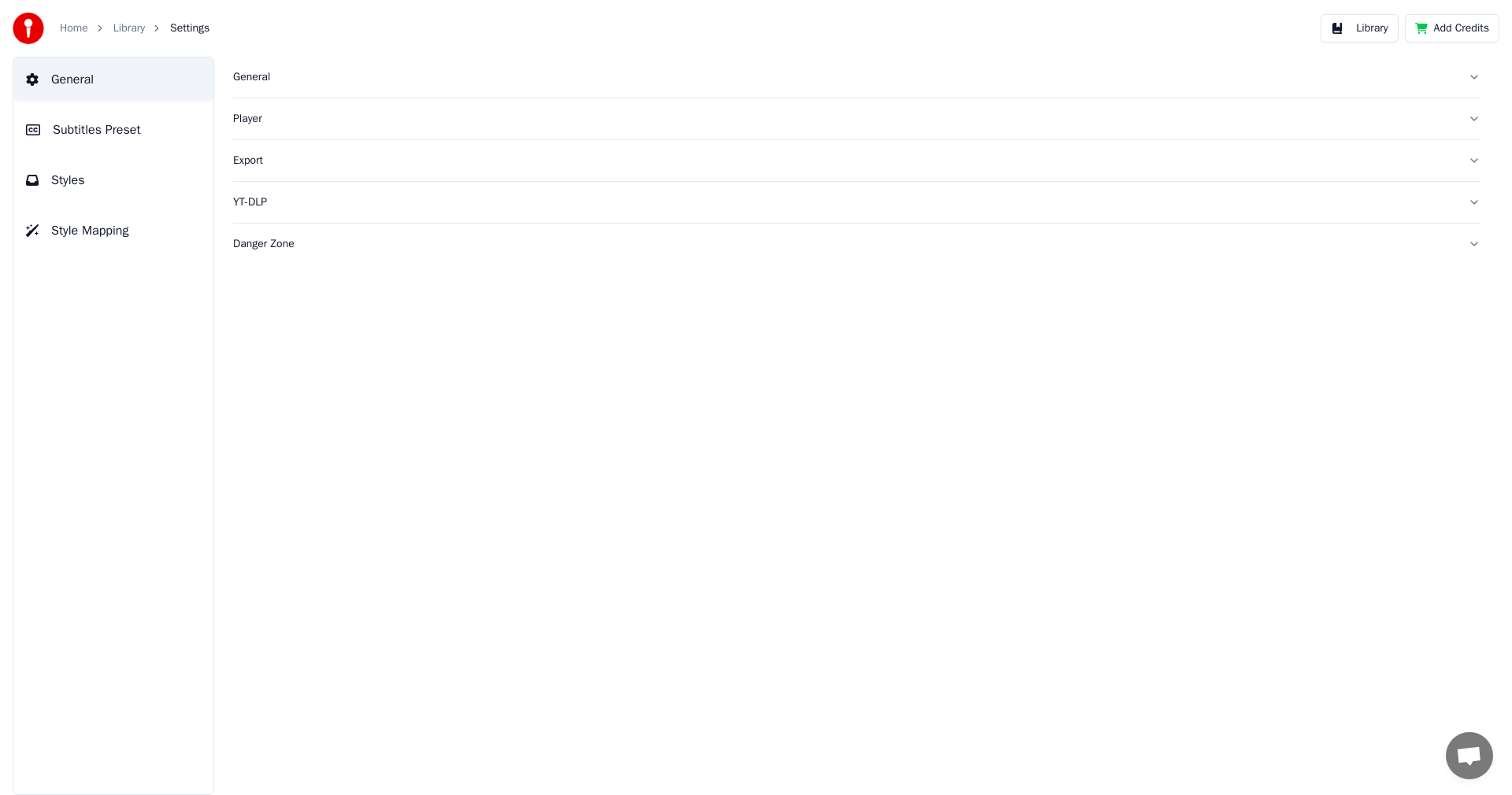 click on "Subtitles Preset" at bounding box center [97, 130] 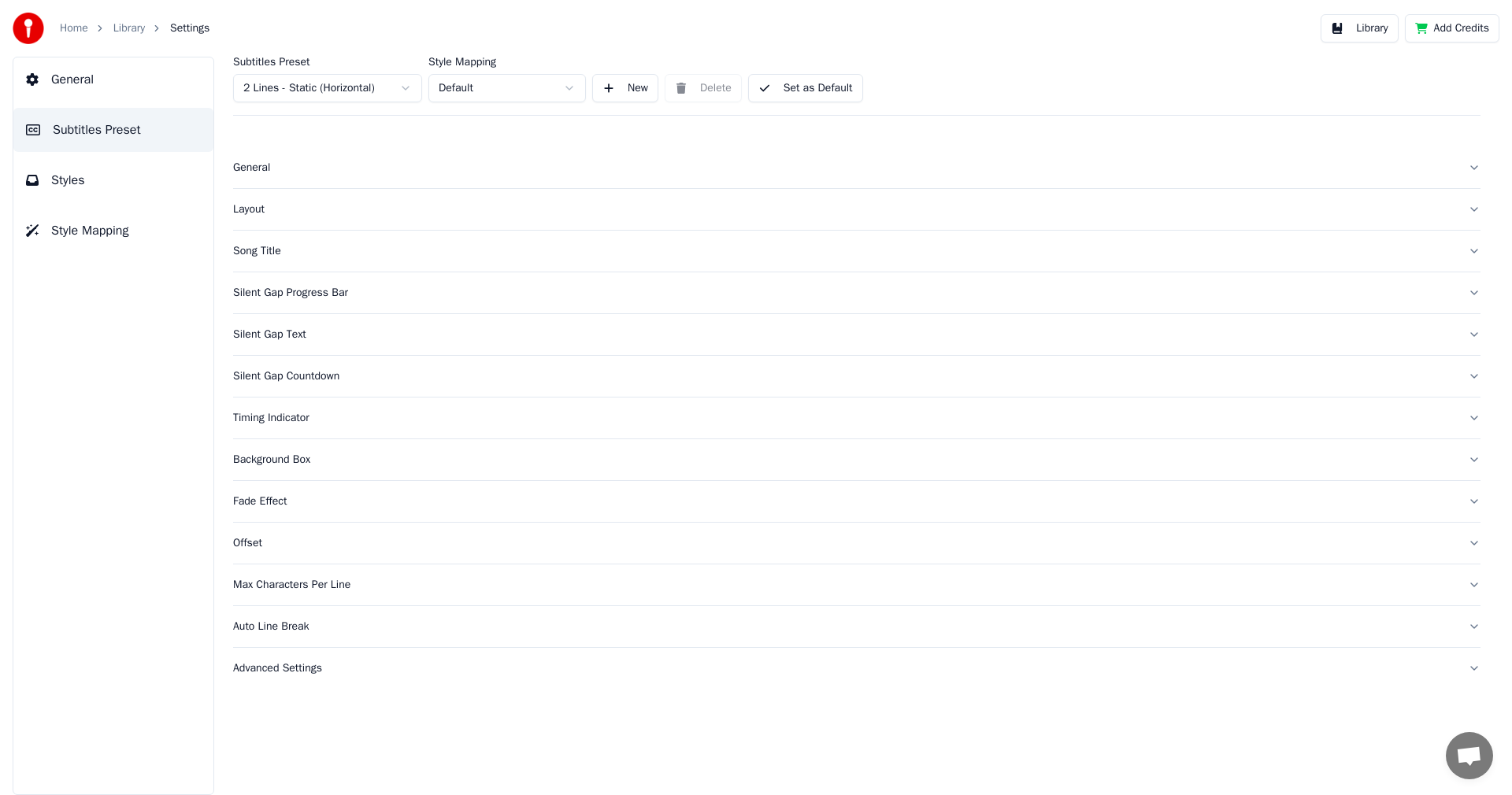 click on "Layout" at bounding box center [844, 209] 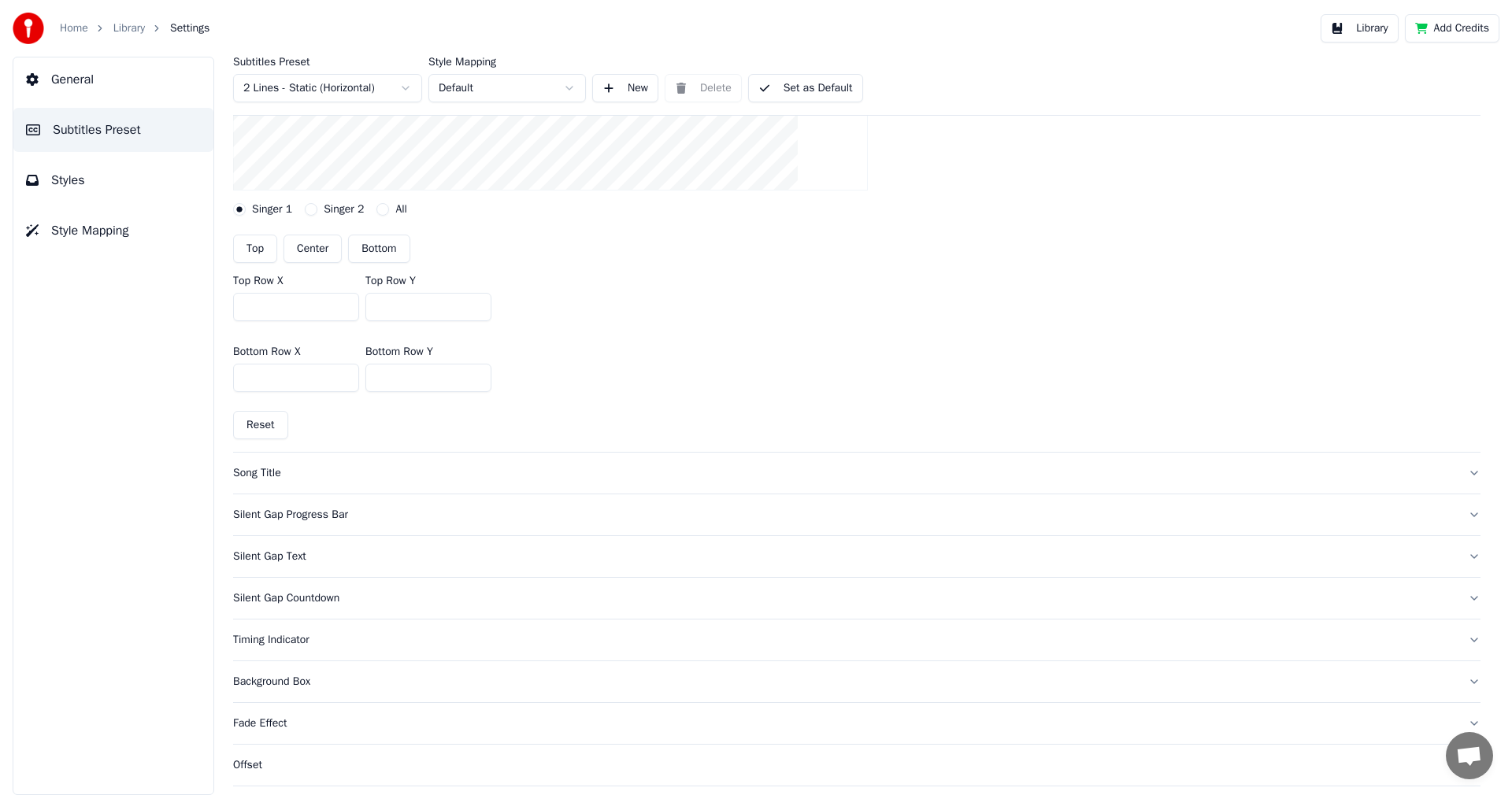 scroll, scrollTop: 394, scrollLeft: 0, axis: vertical 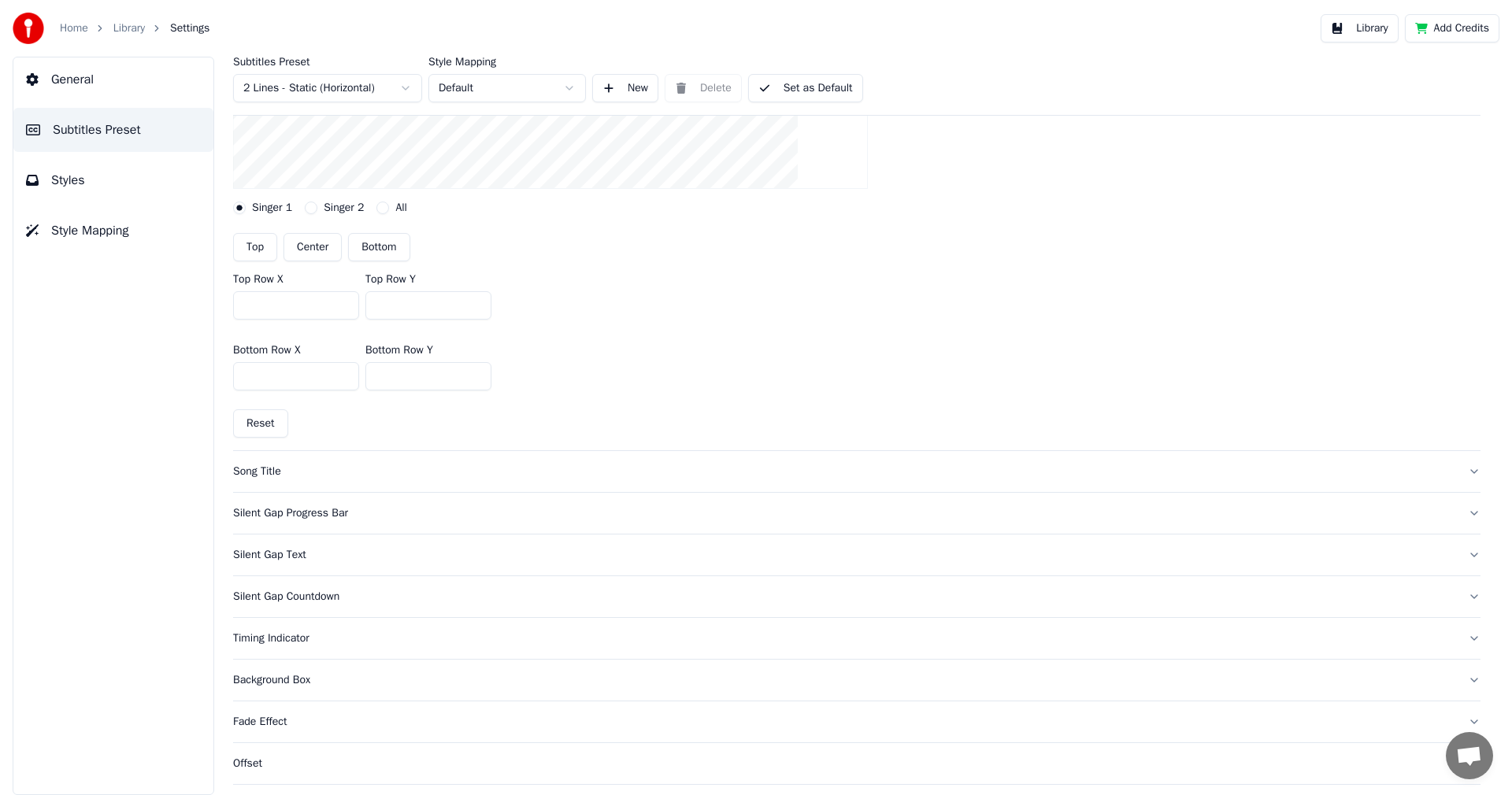 click on "Styles" at bounding box center (68, 180) 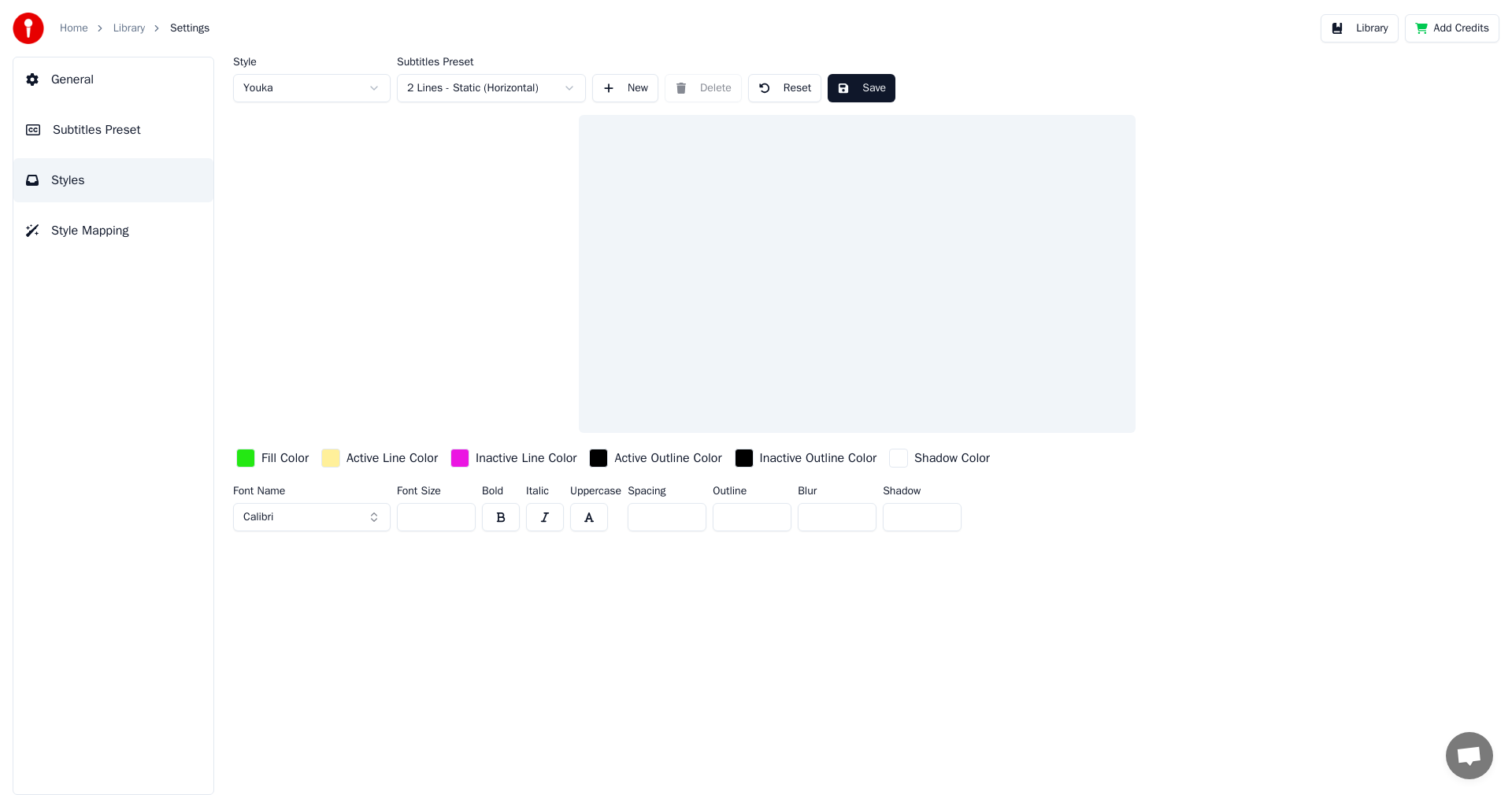 scroll, scrollTop: 0, scrollLeft: 0, axis: both 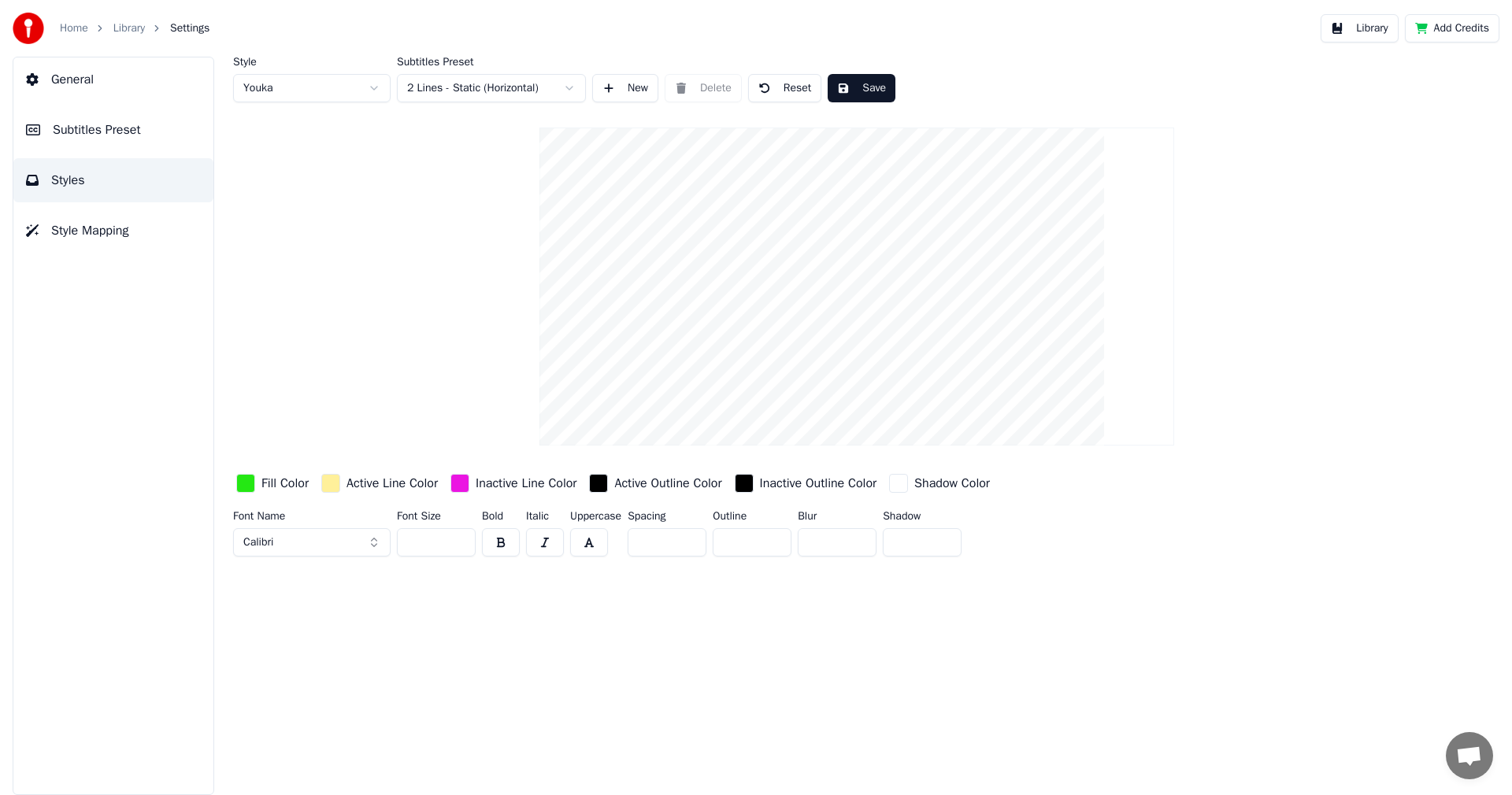 click on "*" at bounding box center [752, 542] 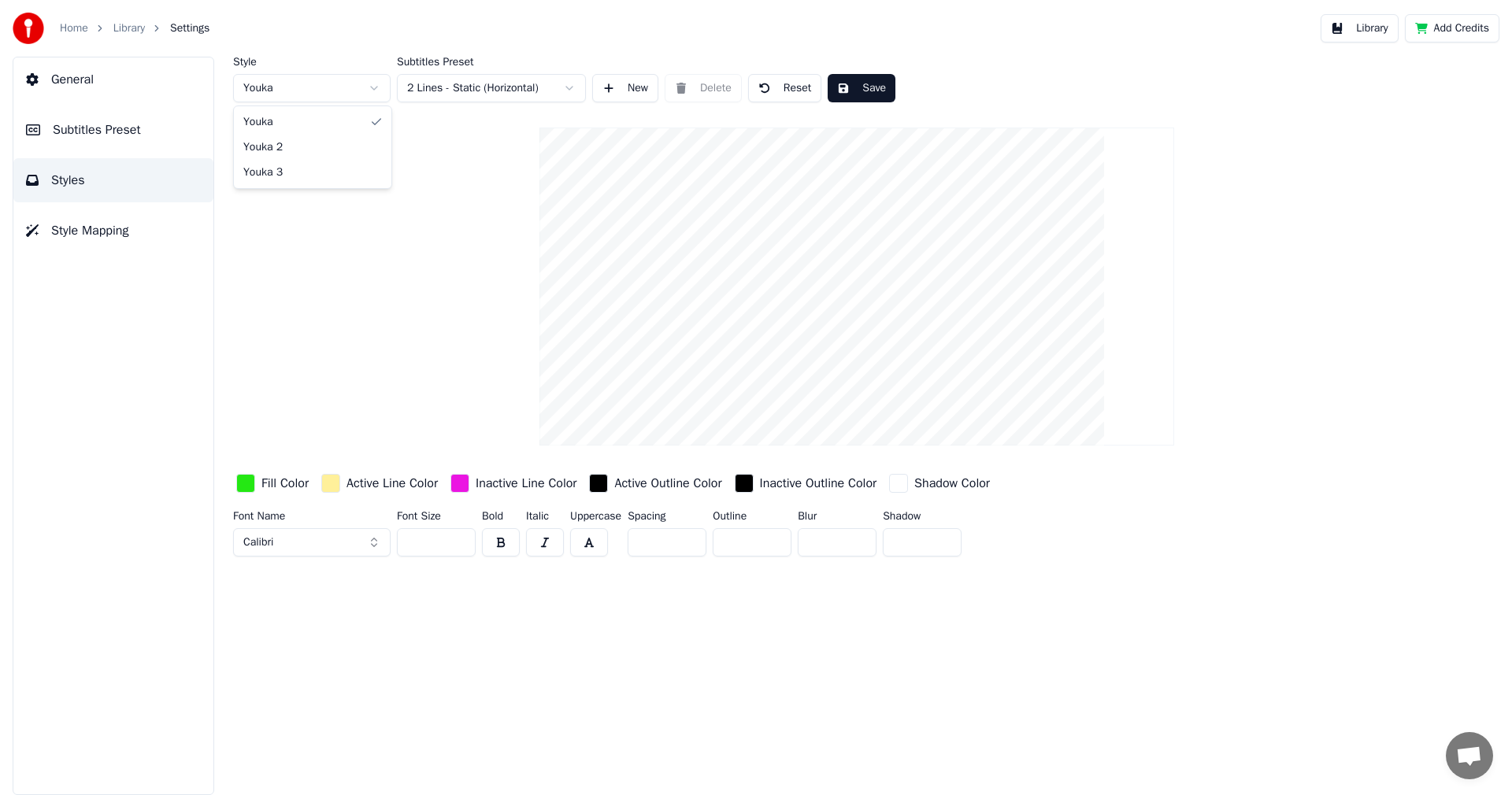click on "Home Library Settings Library Add Credits General Subtitles Preset Styles Style Mapping Style Youka Subtitles Preset 2 Lines - Static (Horizontal) New Delete Reset Save Fill Color Active Line Color Inactive Line Color Active Outline Color Inactive Outline Color Shadow Color Font Name Calibri Font Size *** Bold Italic Uppercase Spacing * Outline * Blur * Shadow * Chat [PERSON_NAME] from Youka Desktop More channels Continue on Email Network offline. Reconnecting... No messages can be received or sent for now. Youka Desktop Hello! How can I help you?  [DATE] i have download the trial version. if i have used up the credits and want to continue it, do i have to download the software again or do i upgrade the credit. if i select the pro version, do i have all the pro version type. [DATE] [DATE] [PERSON_NAME], no need to reinstall, just restart Youka. [DATE] [PERSON_NAME] Yes, you will have all the features. [DATE] Send a file Insert an emoji Send a file Audio message We run on Crisp [PERSON_NAME] 2 Youka 3" at bounding box center (756, 398) 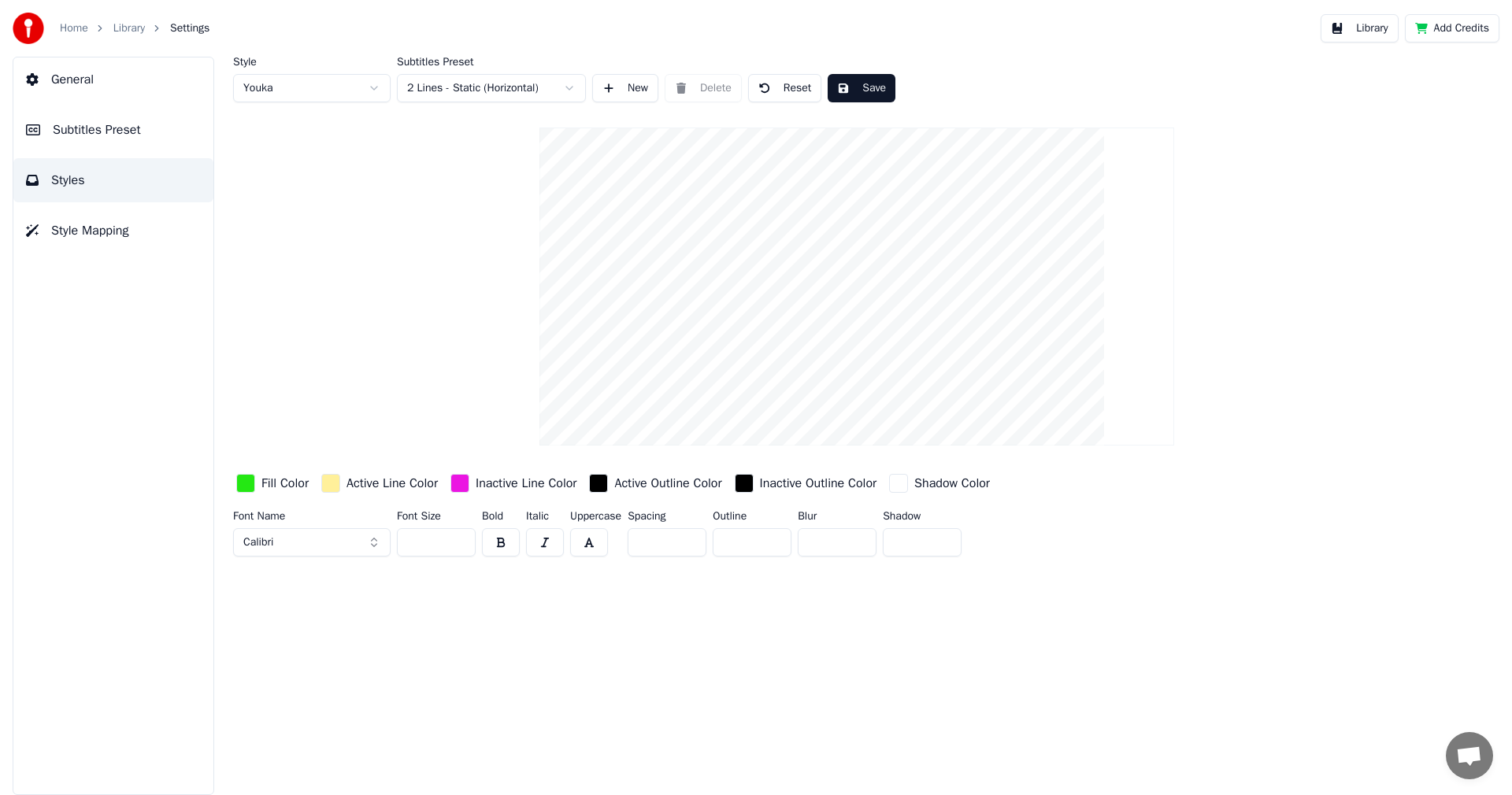 click on "Home Library Settings Library Add Credits General Subtitles Preset Styles Style Mapping Style Youka Subtitles Preset 2 Lines - Static (Horizontal) New Delete Reset Save Fill Color Active Line Color Inactive Line Color Active Outline Color Inactive Outline Color Shadow Color Font Name Calibri Font Size *** Bold Italic Uppercase Spacing * Outline * Blur * Shadow * Chat [PERSON_NAME] from Youka Desktop More channels Continue on Email Network offline. Reconnecting... No messages can be received or sent for now. Youka Desktop Hello! How can I help you?  [DATE] i have download the trial version. if i have used up the credits and want to continue it, do i have to download the software again or do i upgrade the credit. if i select the pro version, do i have all the pro version type. [DATE] [DATE] [PERSON_NAME], no need to reinstall, just restart Youka. [DATE] [PERSON_NAME] Yes, you will have all the features. [DATE] Send a file Insert an emoji Send a file Audio message We run on Crisp" at bounding box center [756, 398] 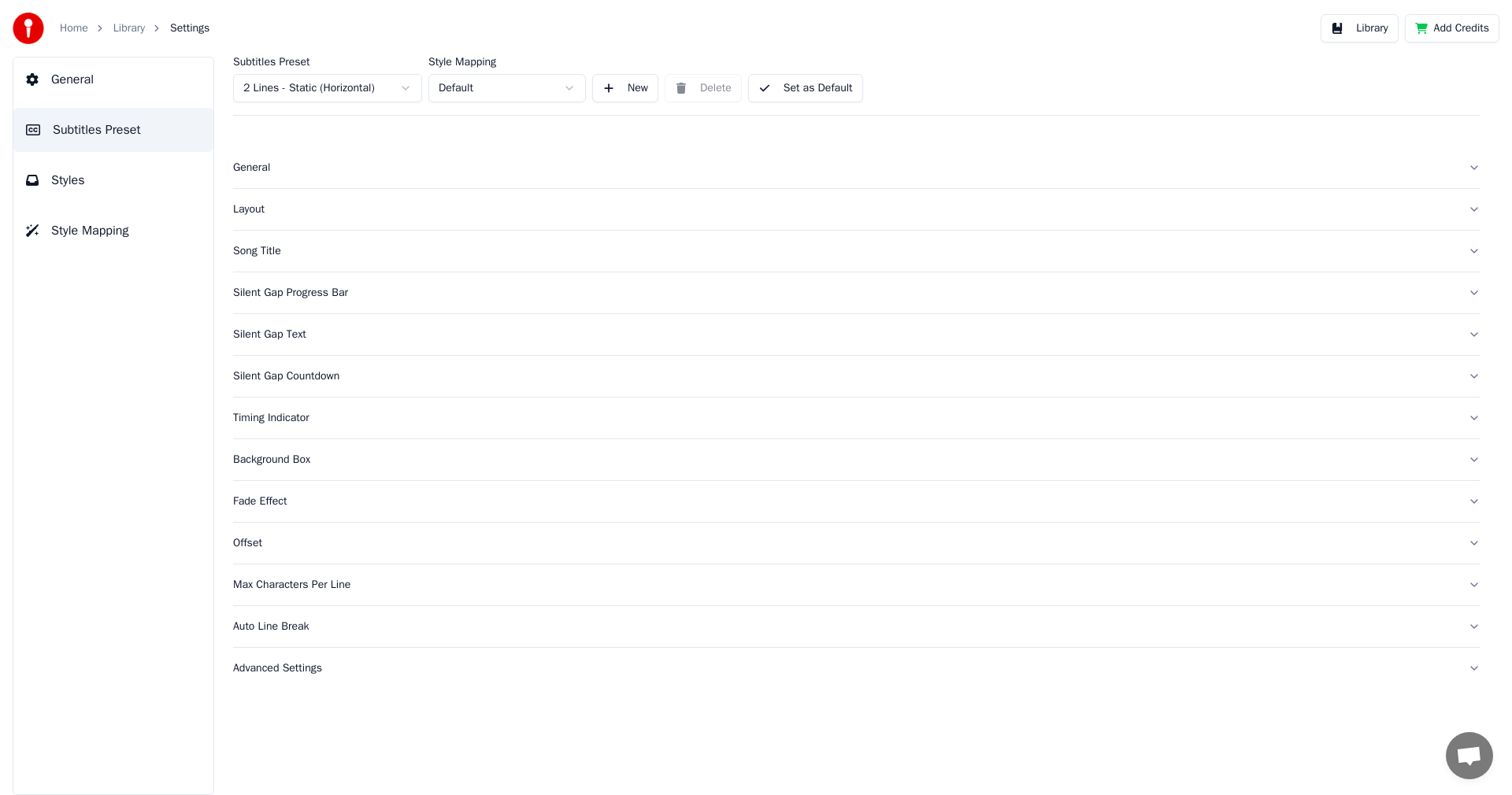click on "Advanced Settings" at bounding box center [844, 668] 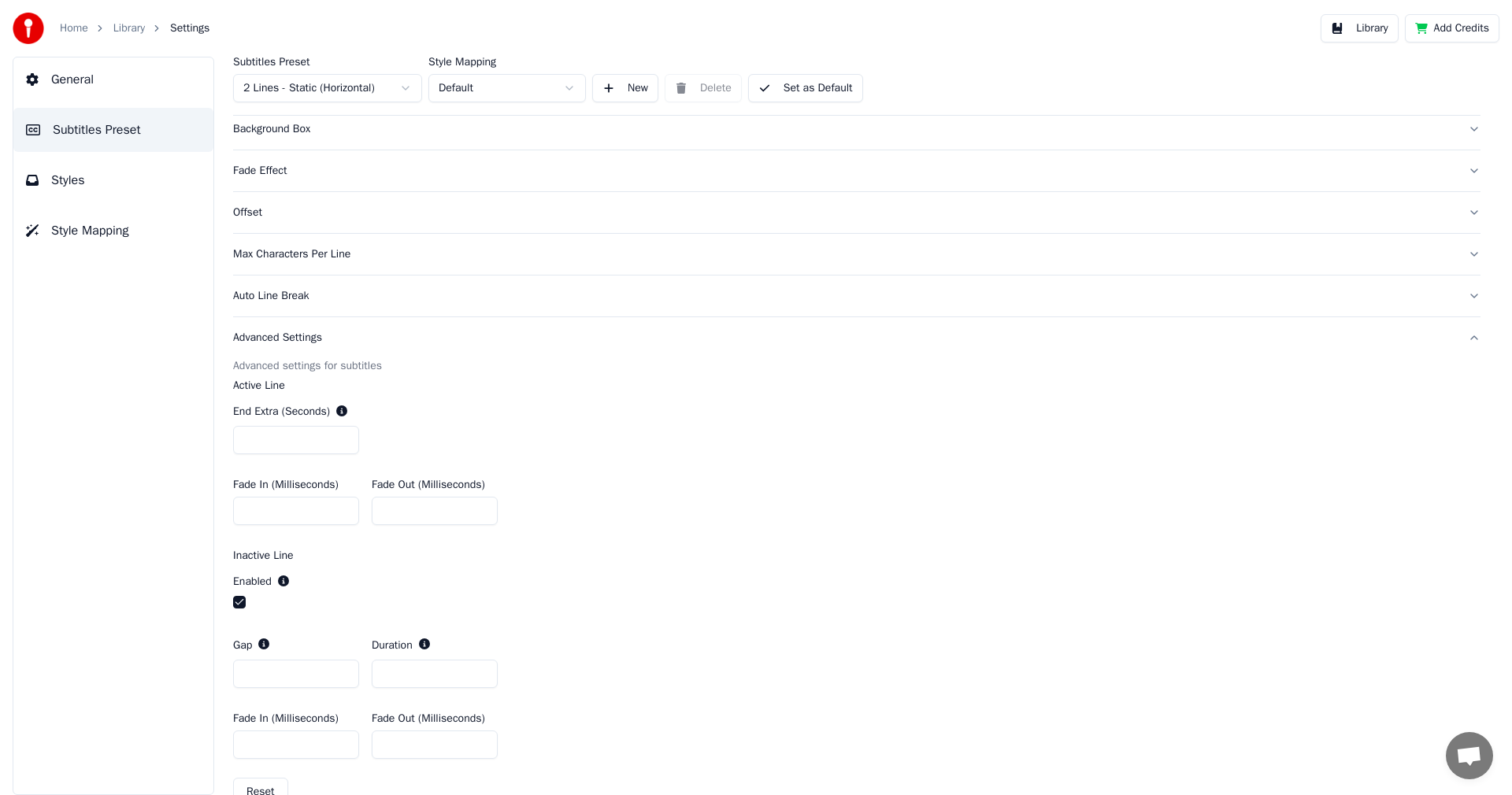 scroll, scrollTop: 366, scrollLeft: 0, axis: vertical 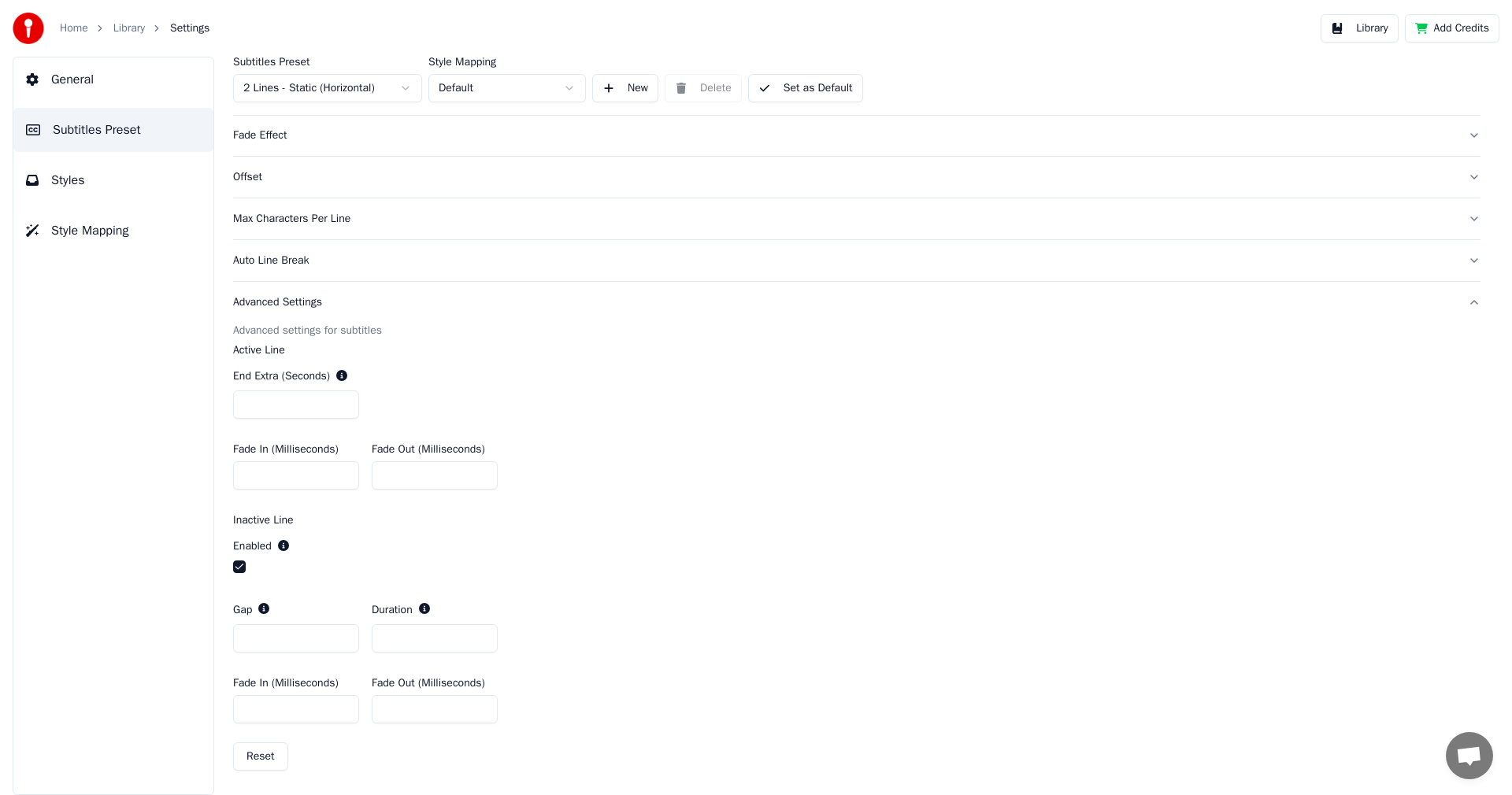 click at bounding box center [239, 567] 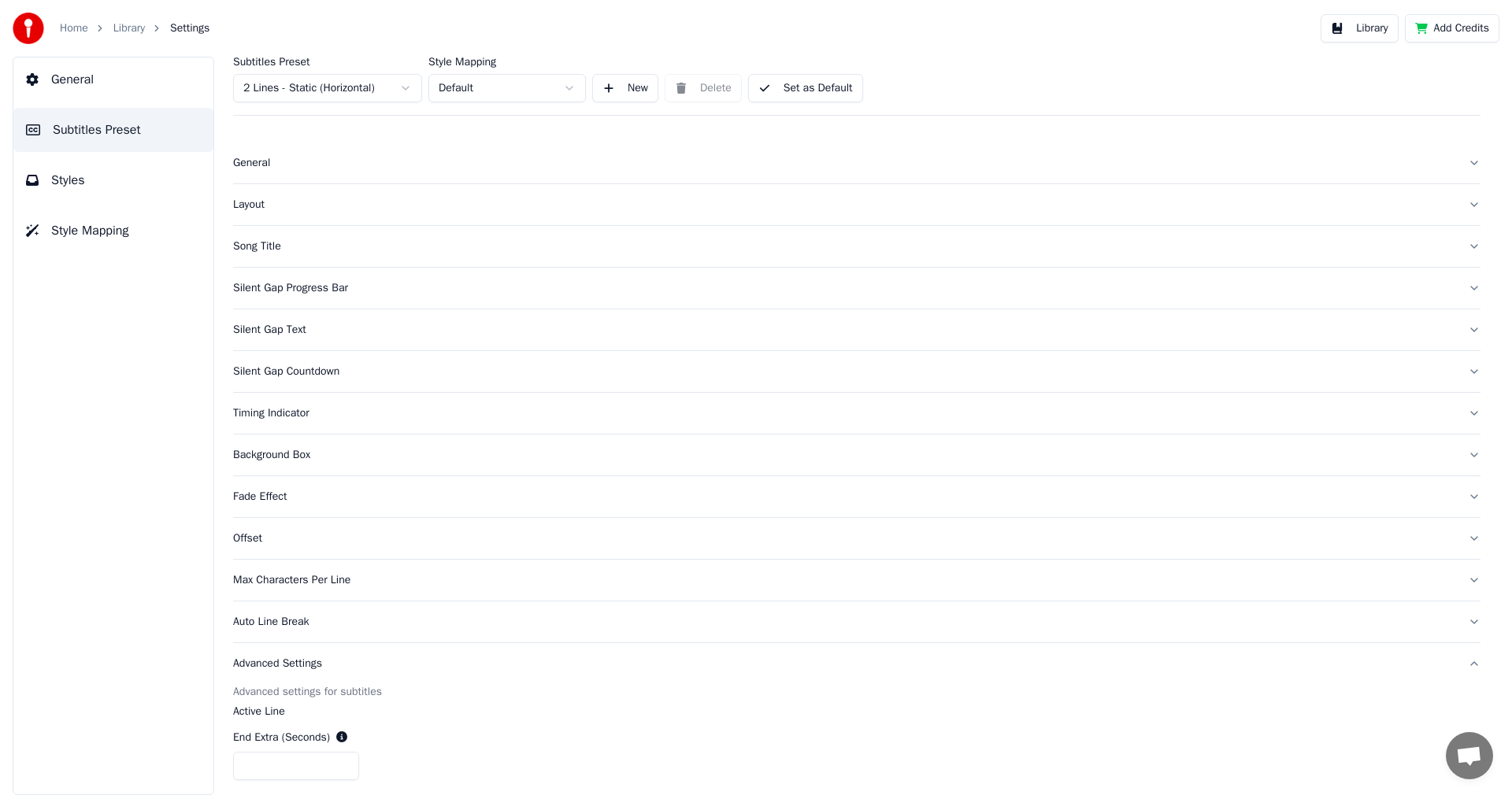scroll, scrollTop: 0, scrollLeft: 0, axis: both 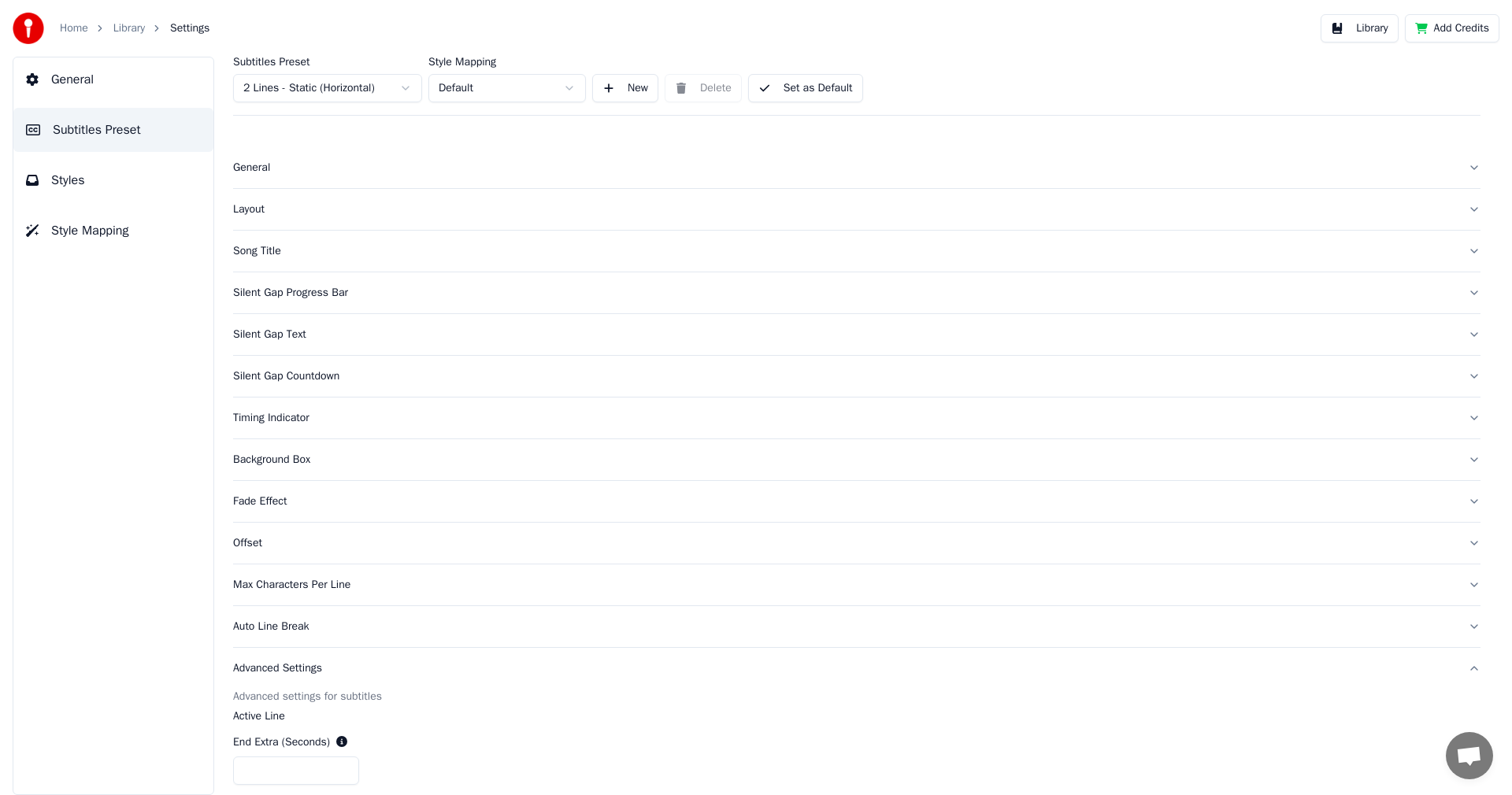 click on "Song Title" at bounding box center (844, 251) 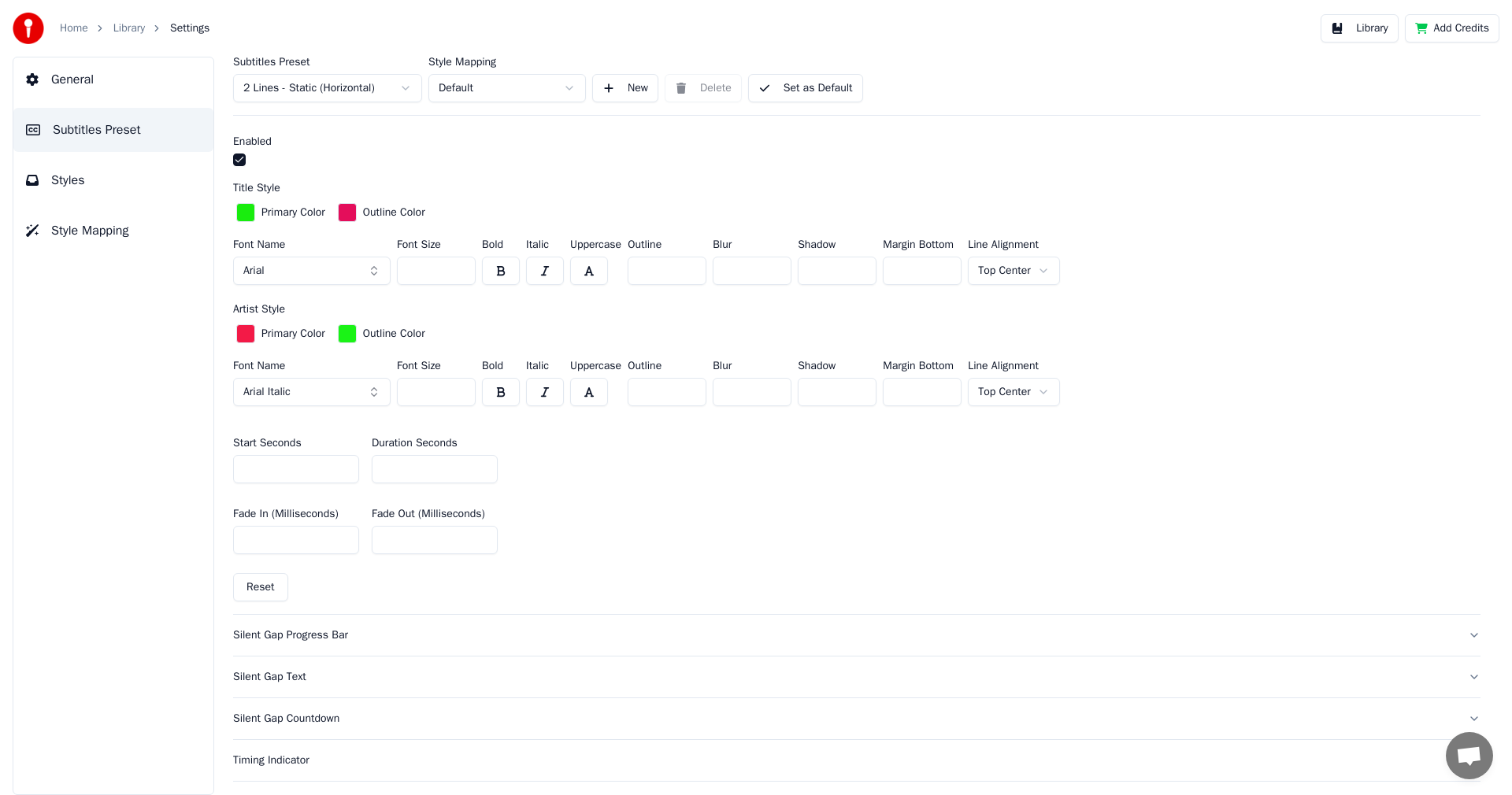 scroll, scrollTop: 630, scrollLeft: 0, axis: vertical 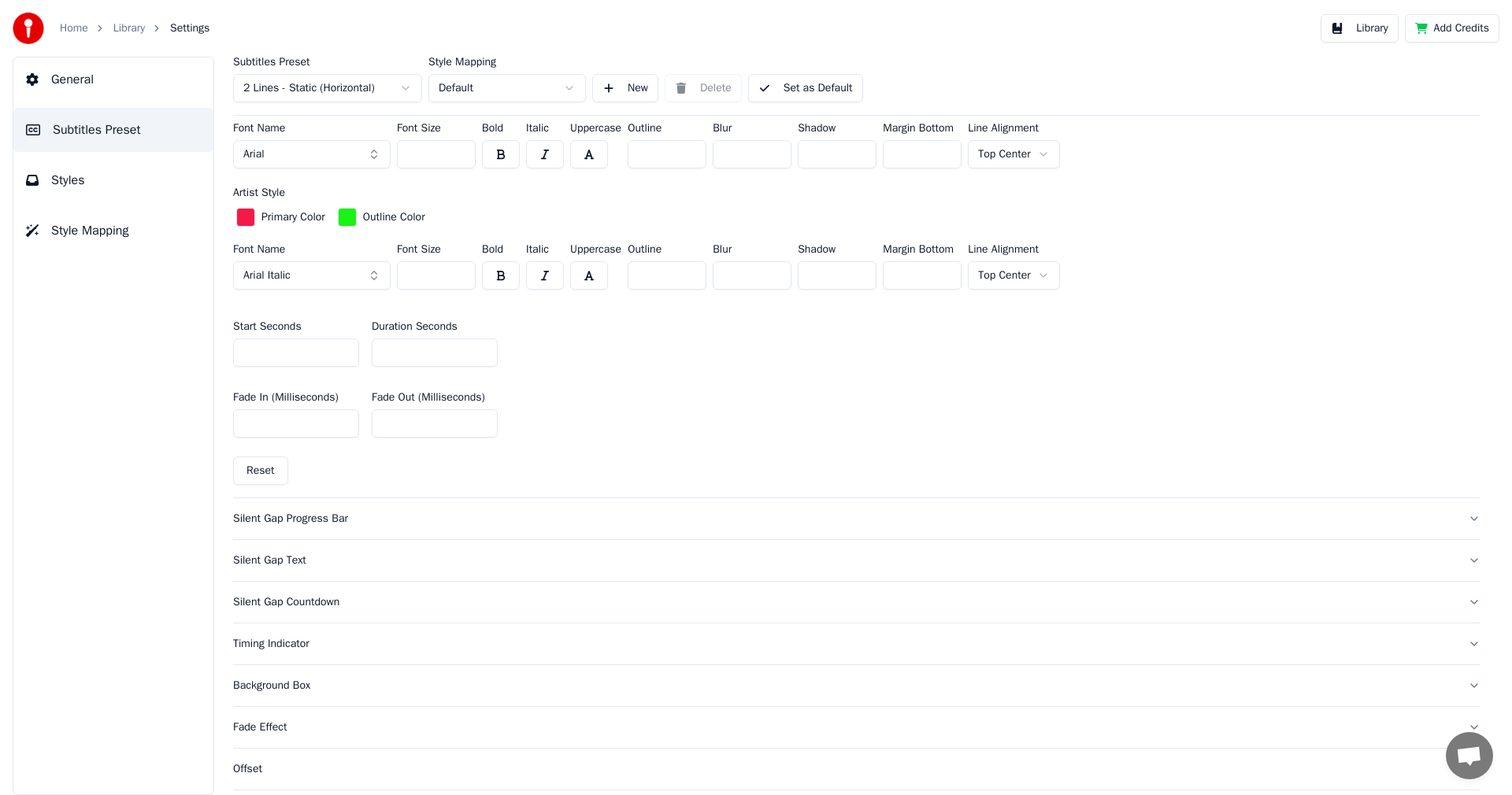 click on "Silent Gap Countdown" at bounding box center (844, 602) 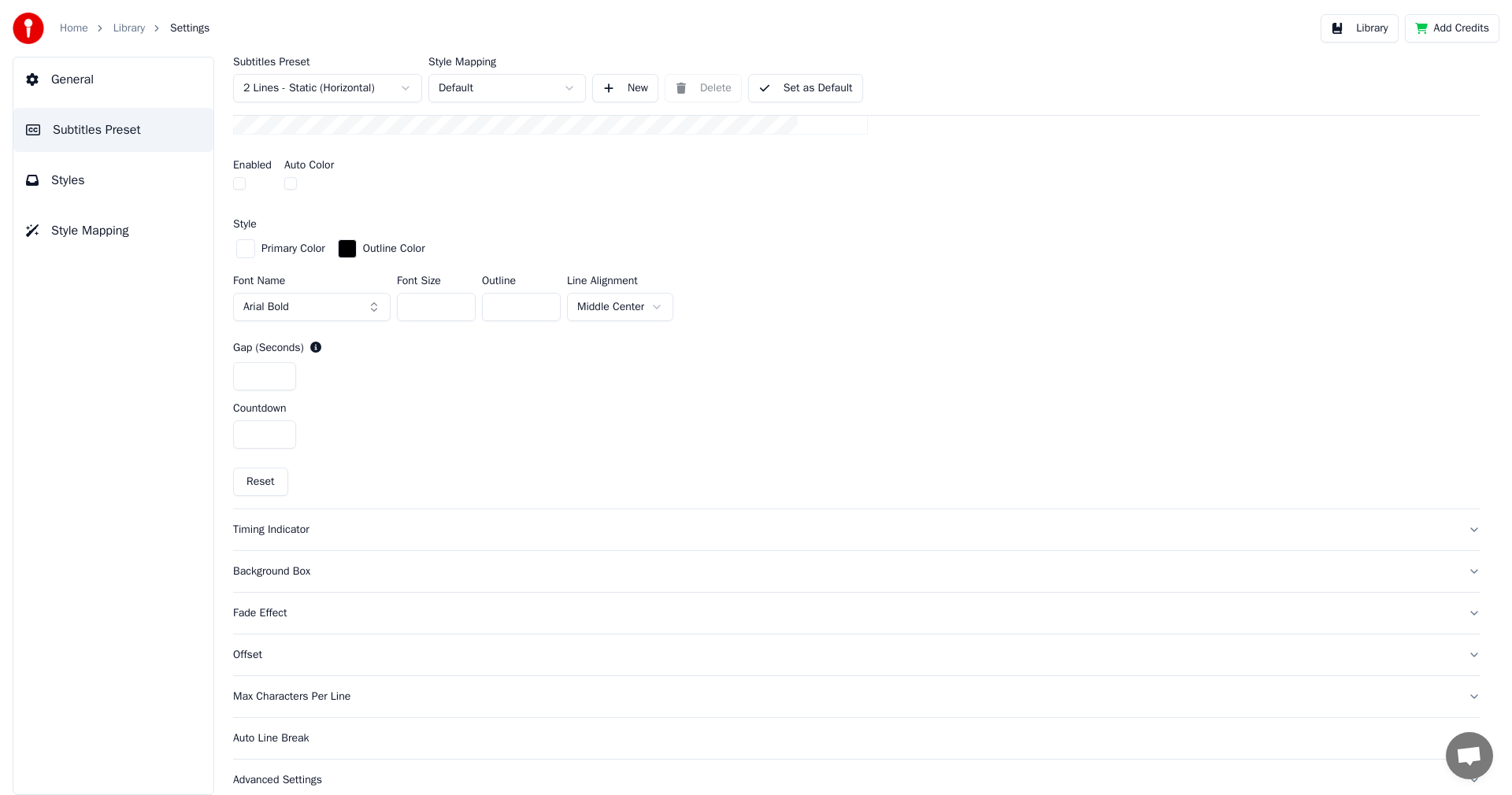scroll, scrollTop: 630, scrollLeft: 0, axis: vertical 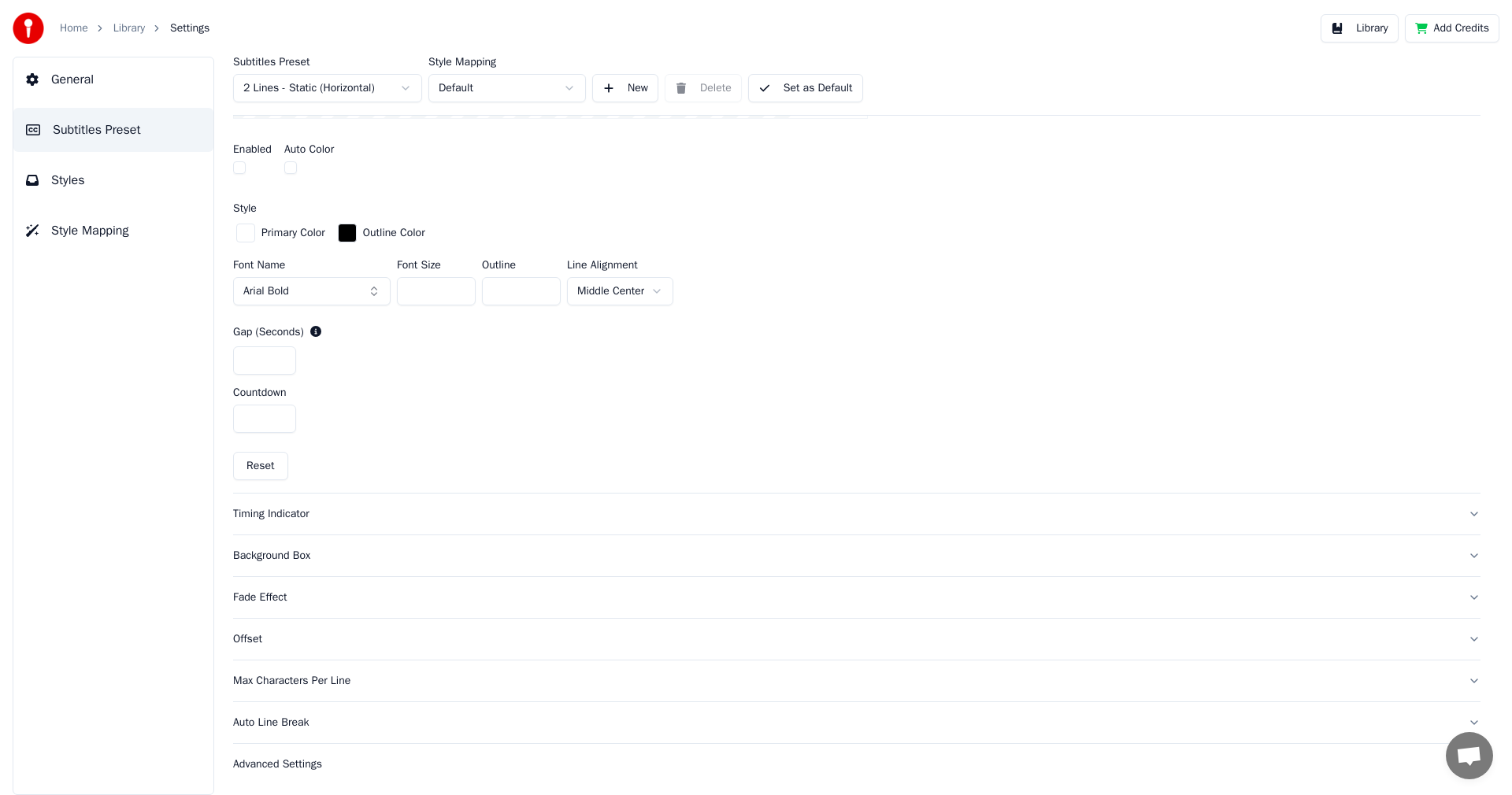 click on "Timing Indicator" at bounding box center (844, 514) 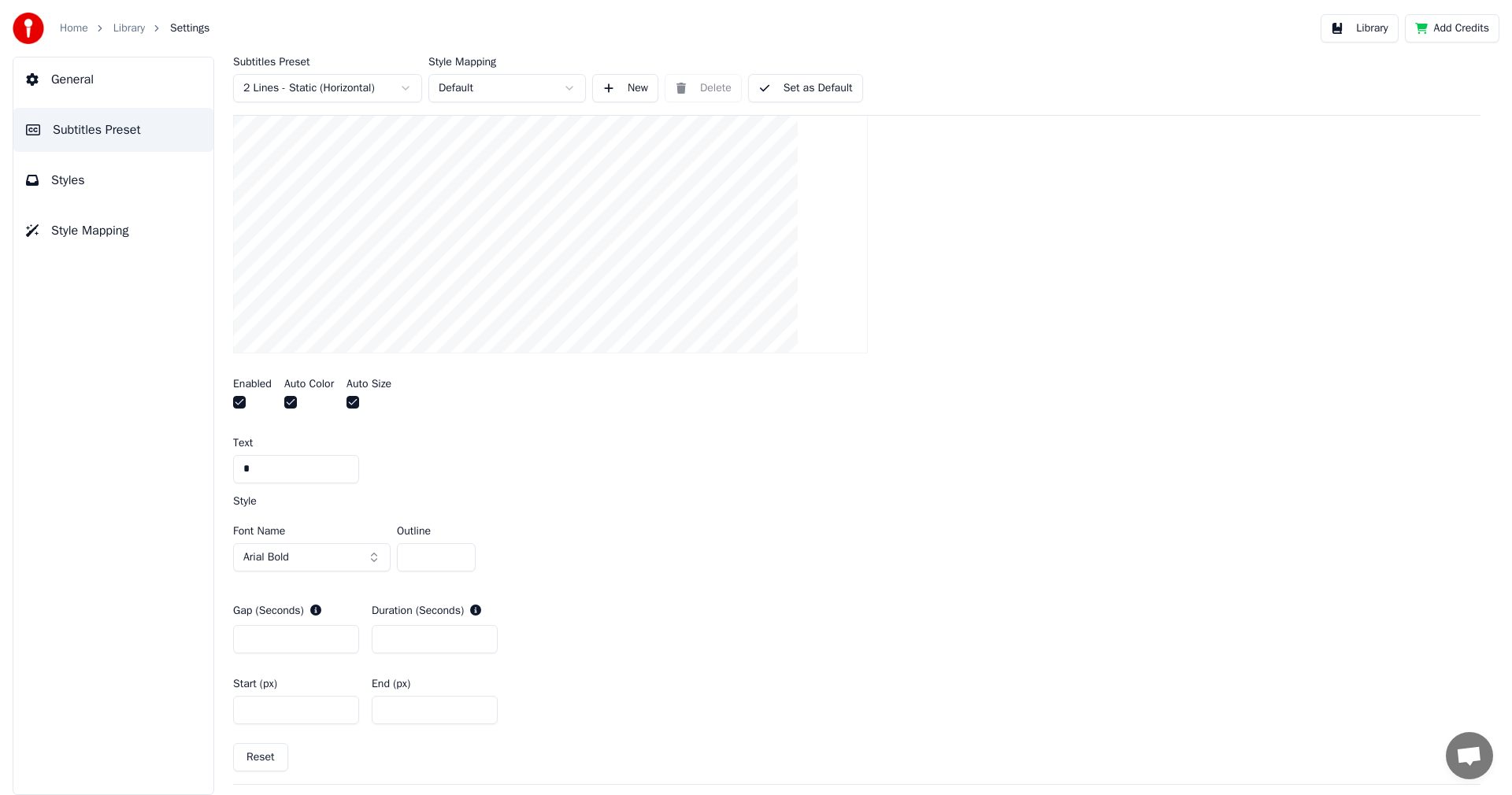 scroll, scrollTop: 394, scrollLeft: 0, axis: vertical 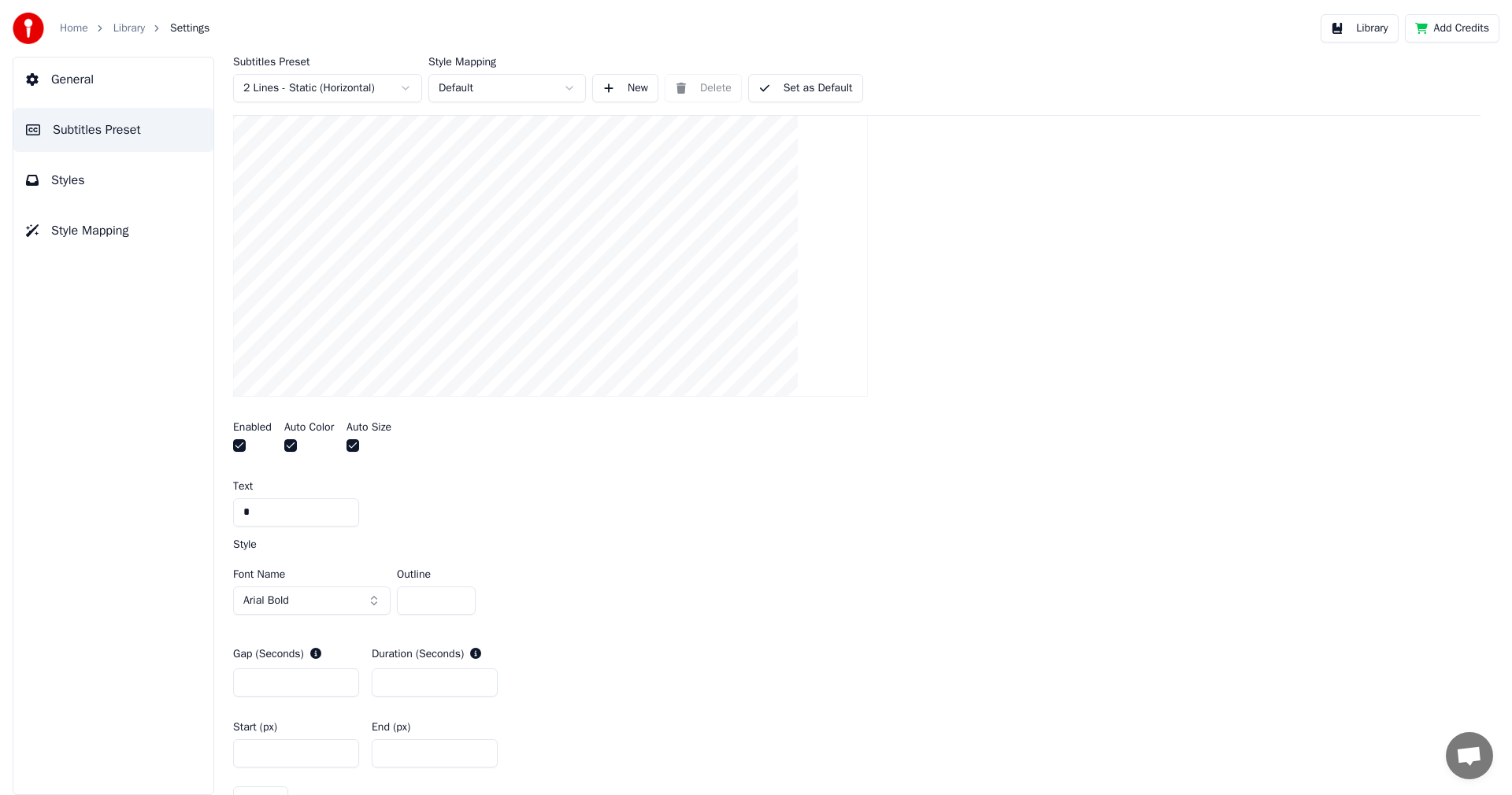 click at bounding box center (239, 446) 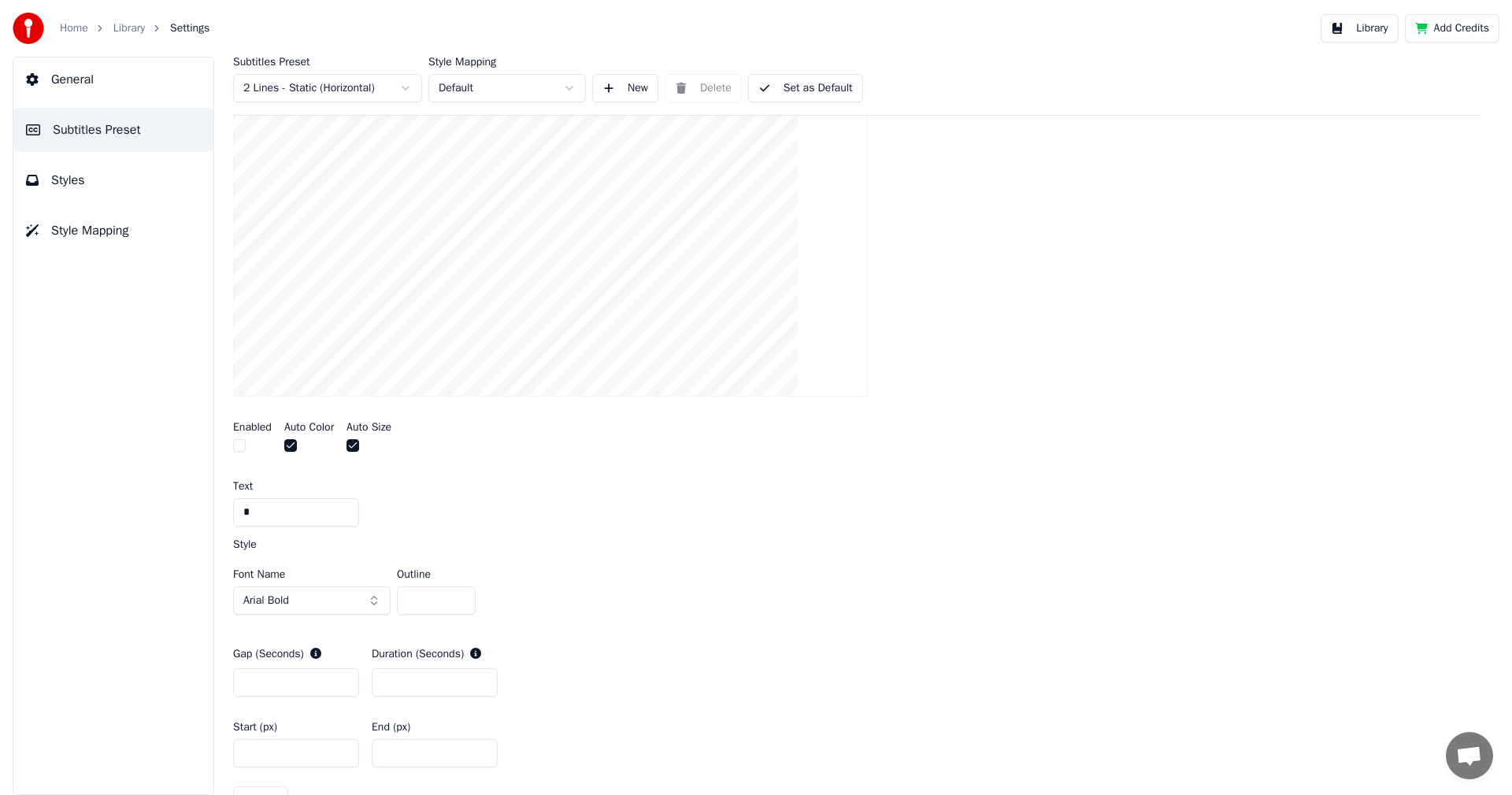 click at bounding box center [353, 446] 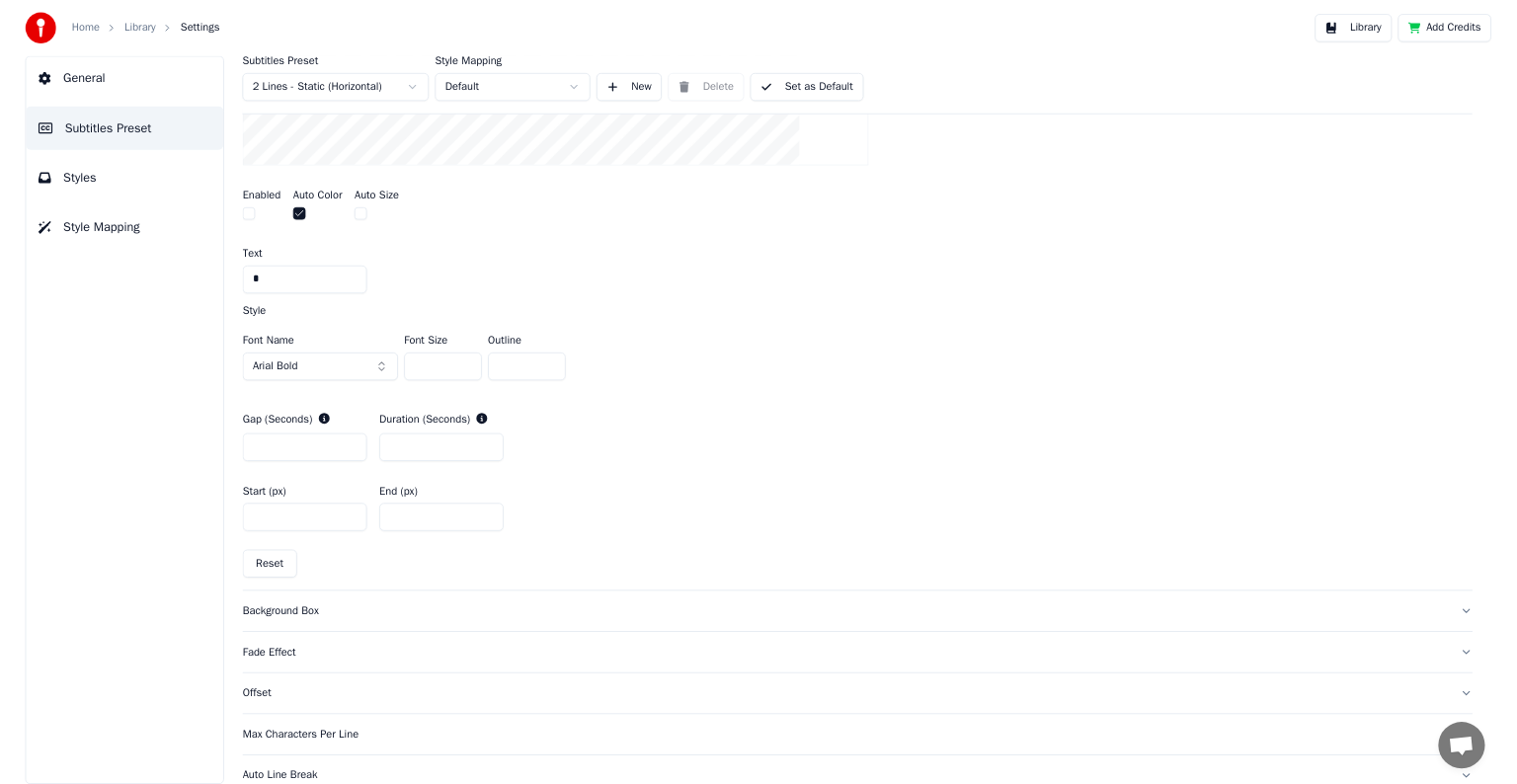 scroll, scrollTop: 791, scrollLeft: 0, axis: vertical 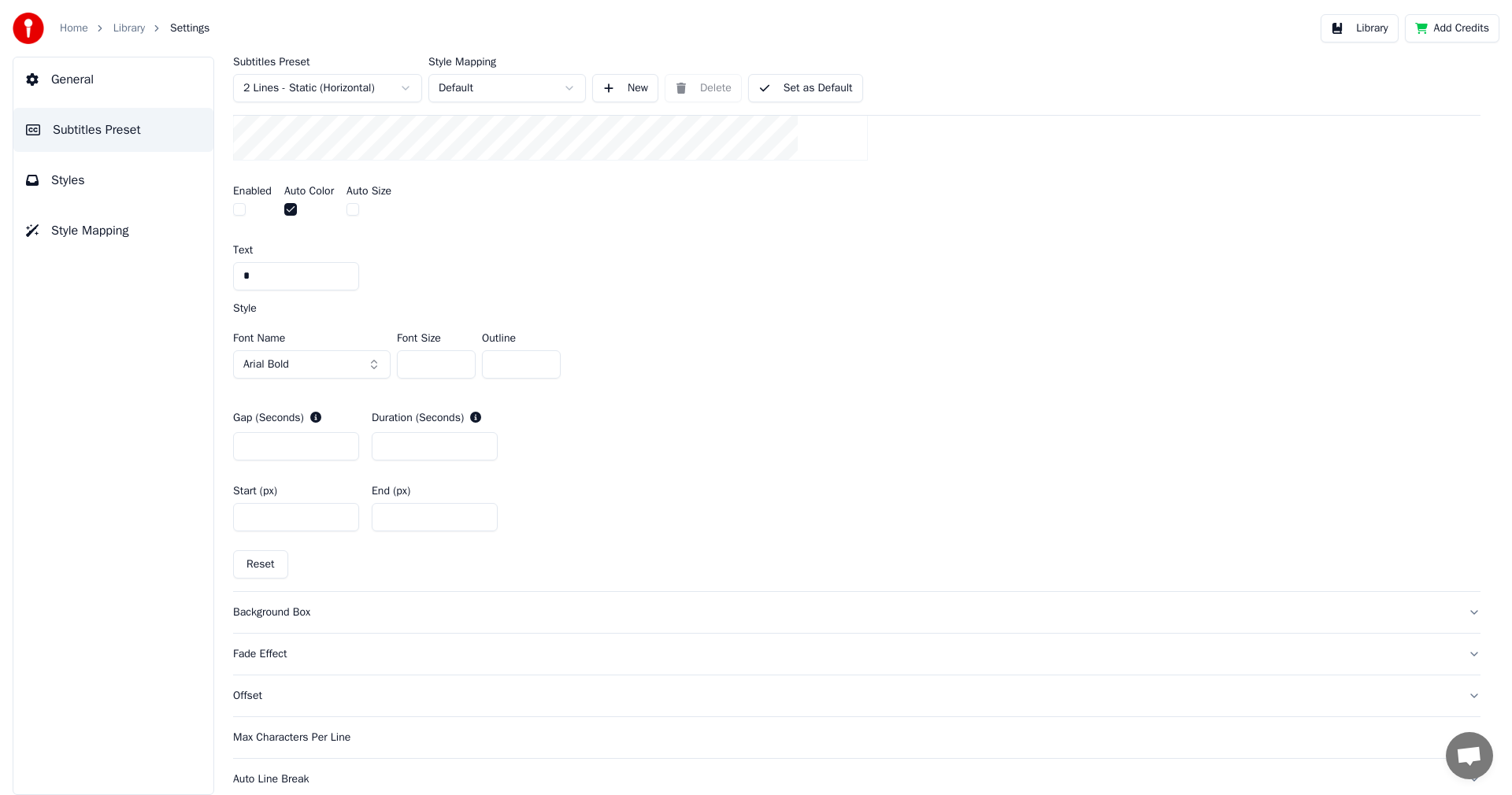 click on "Background Box" at bounding box center (844, 612) 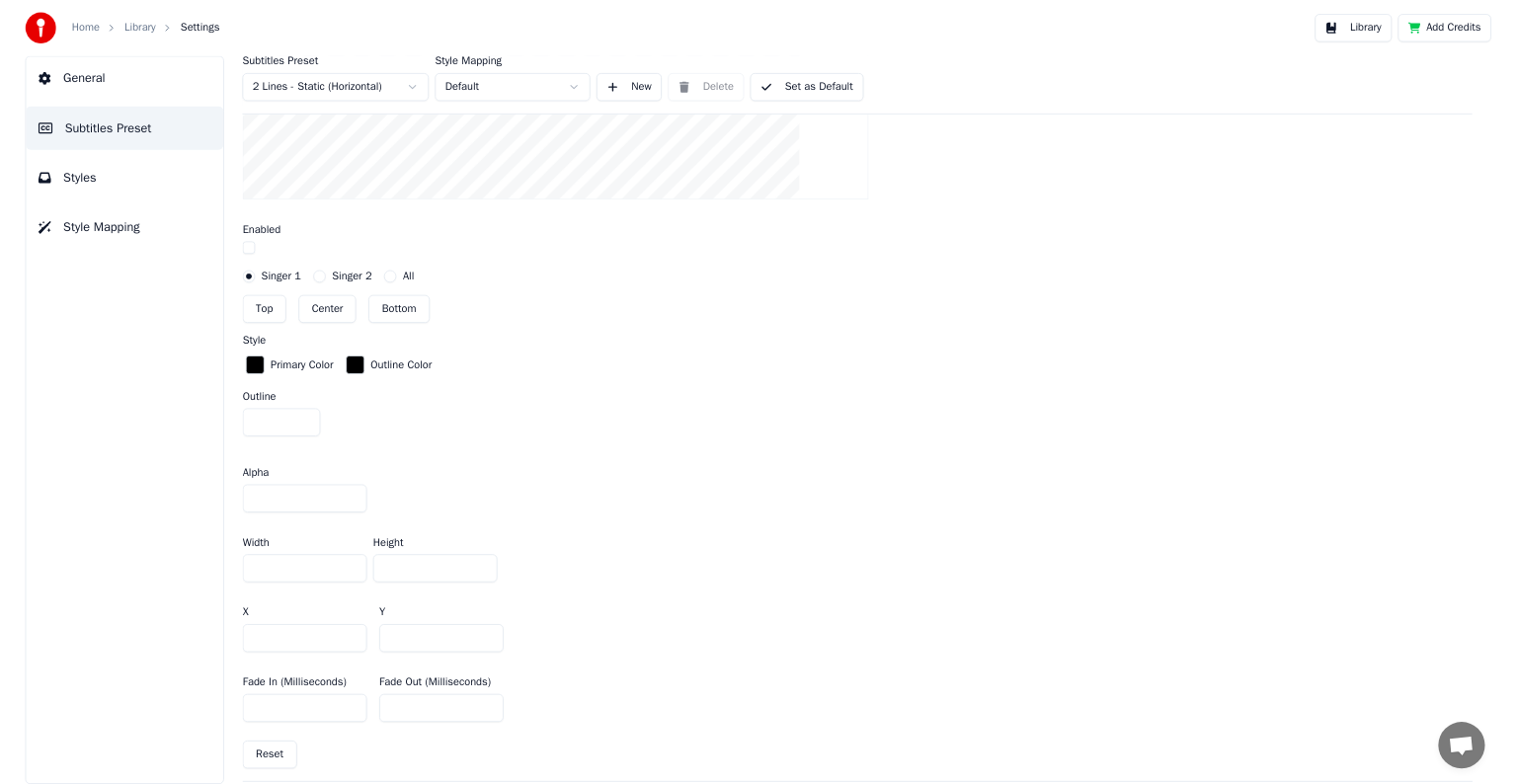 scroll, scrollTop: 790, scrollLeft: 0, axis: vertical 